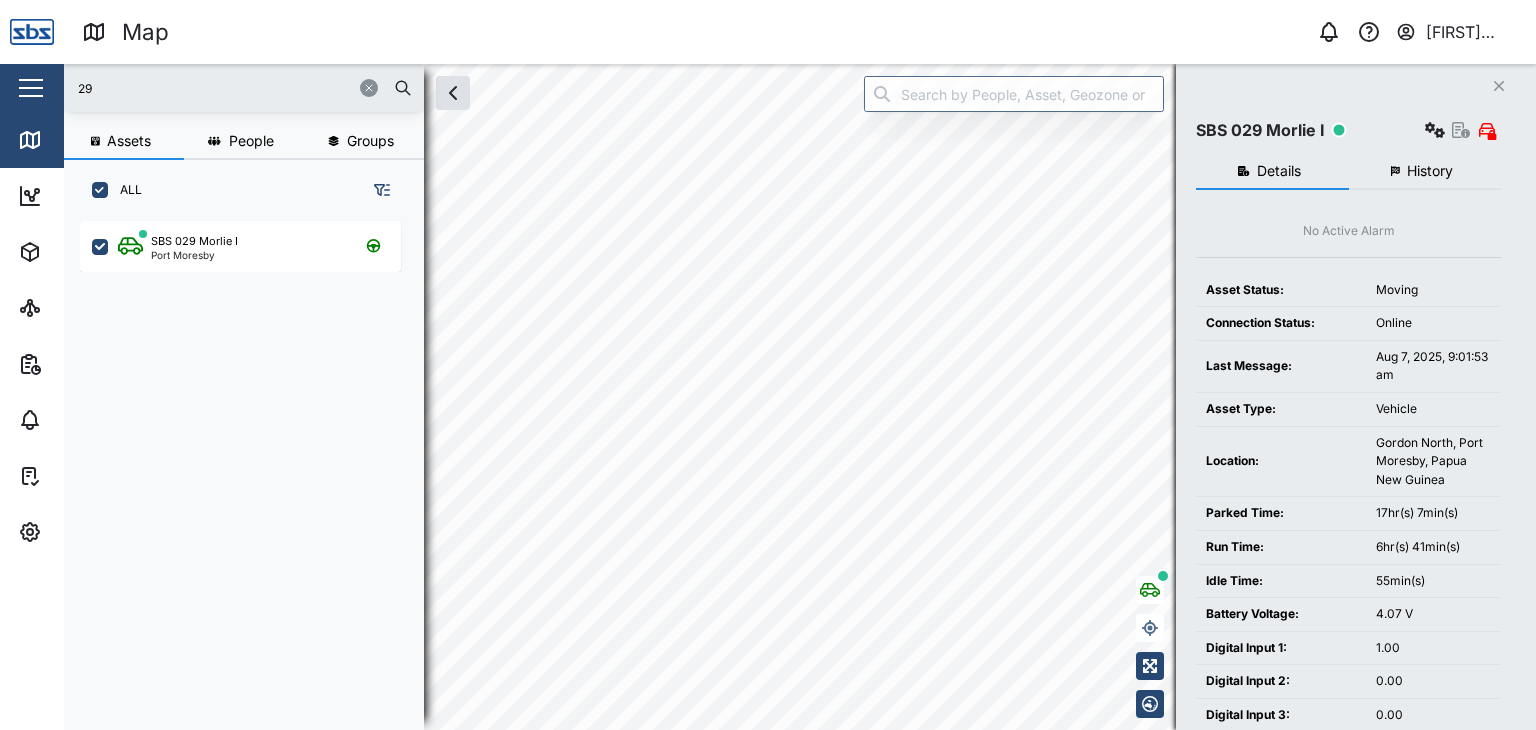 scroll, scrollTop: 0, scrollLeft: 0, axis: both 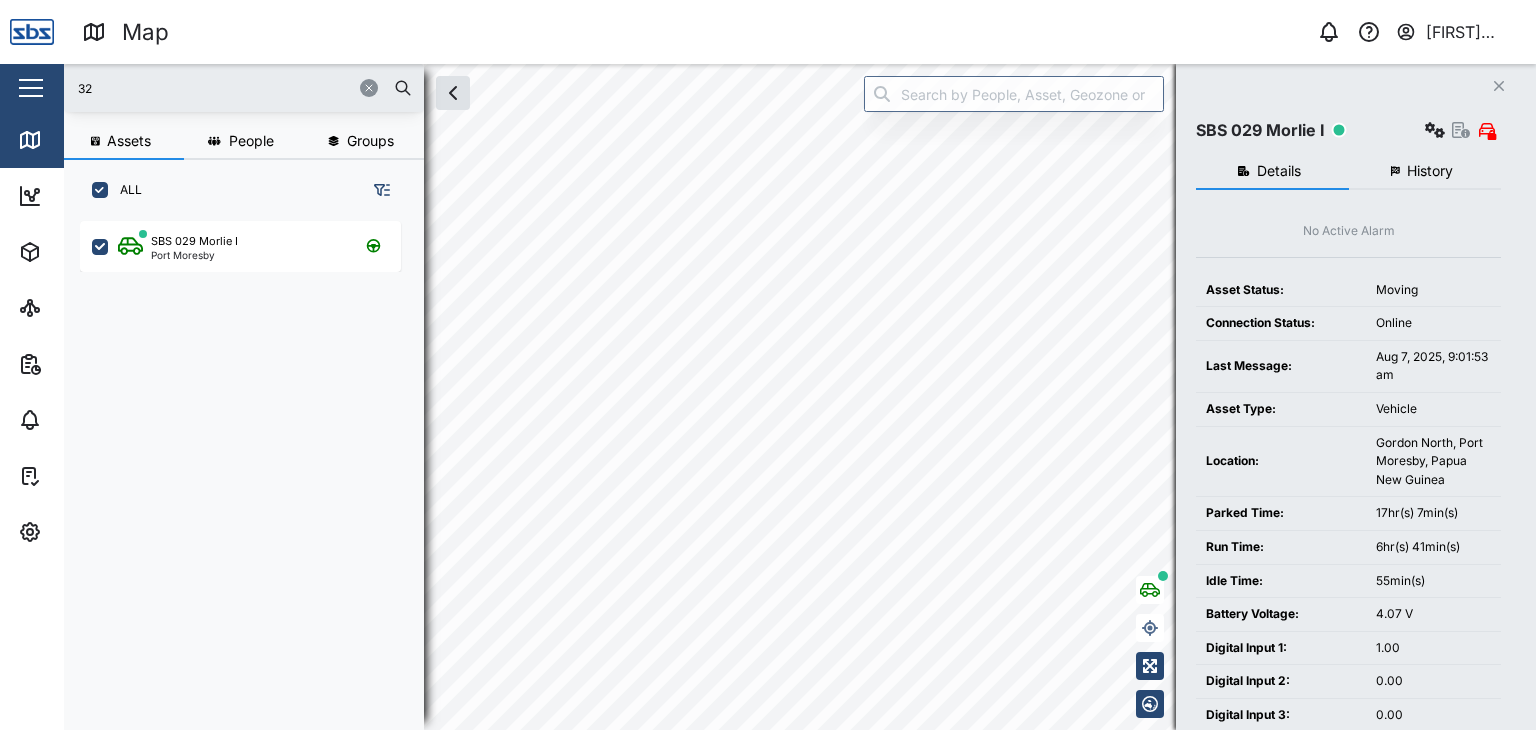 type on "32" 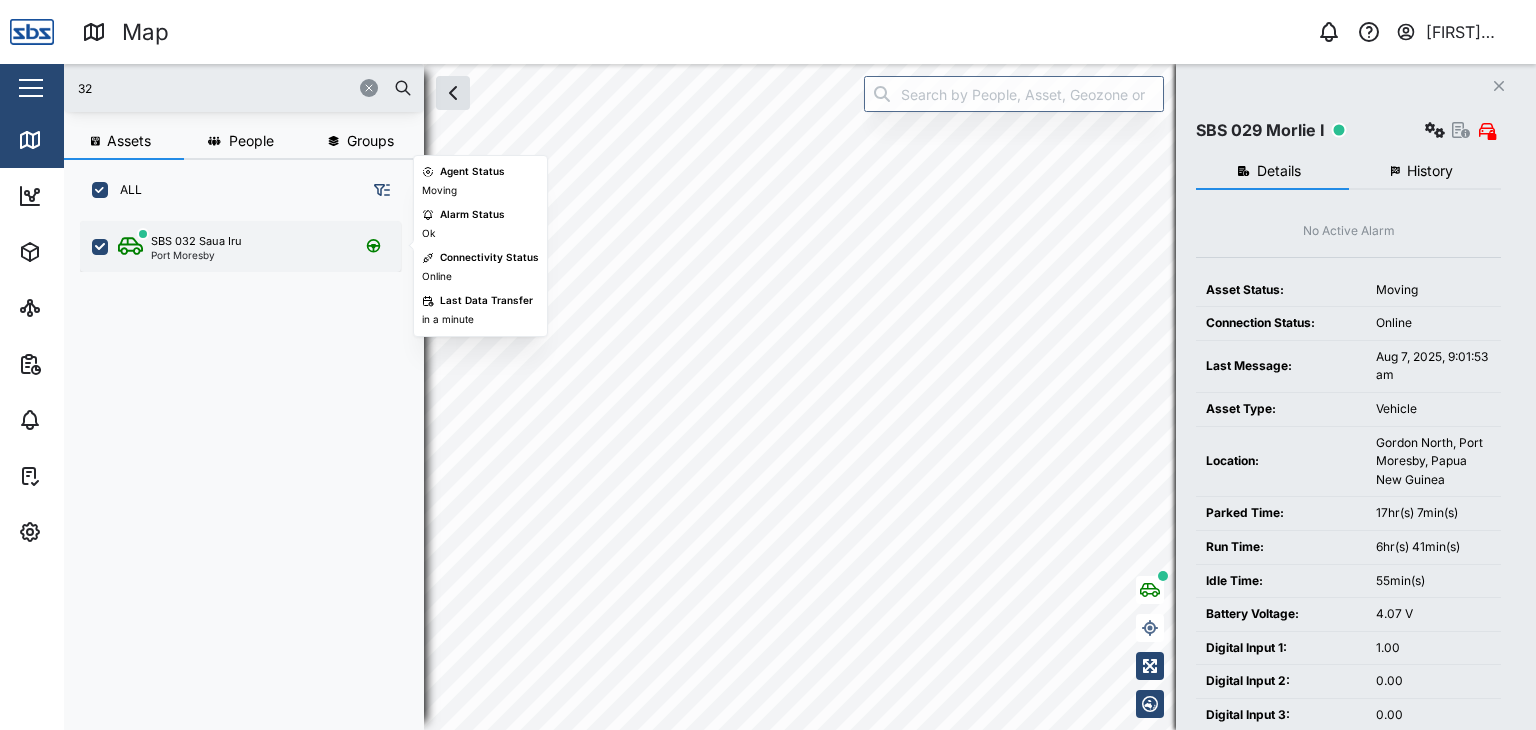 click on "Port Moresby" at bounding box center [196, 255] 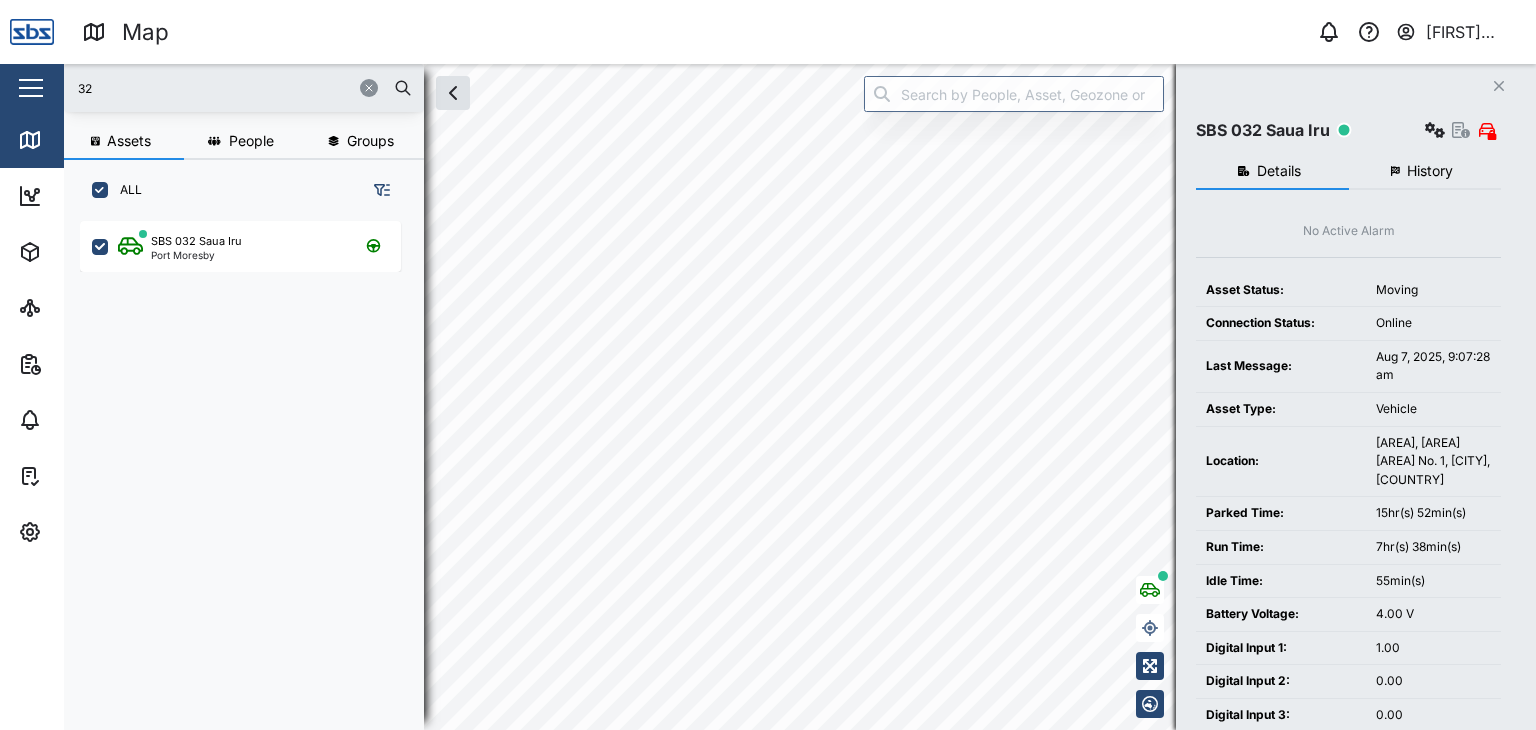 drag, startPoint x: 130, startPoint y: 86, endPoint x: 53, endPoint y: 76, distance: 77.64664 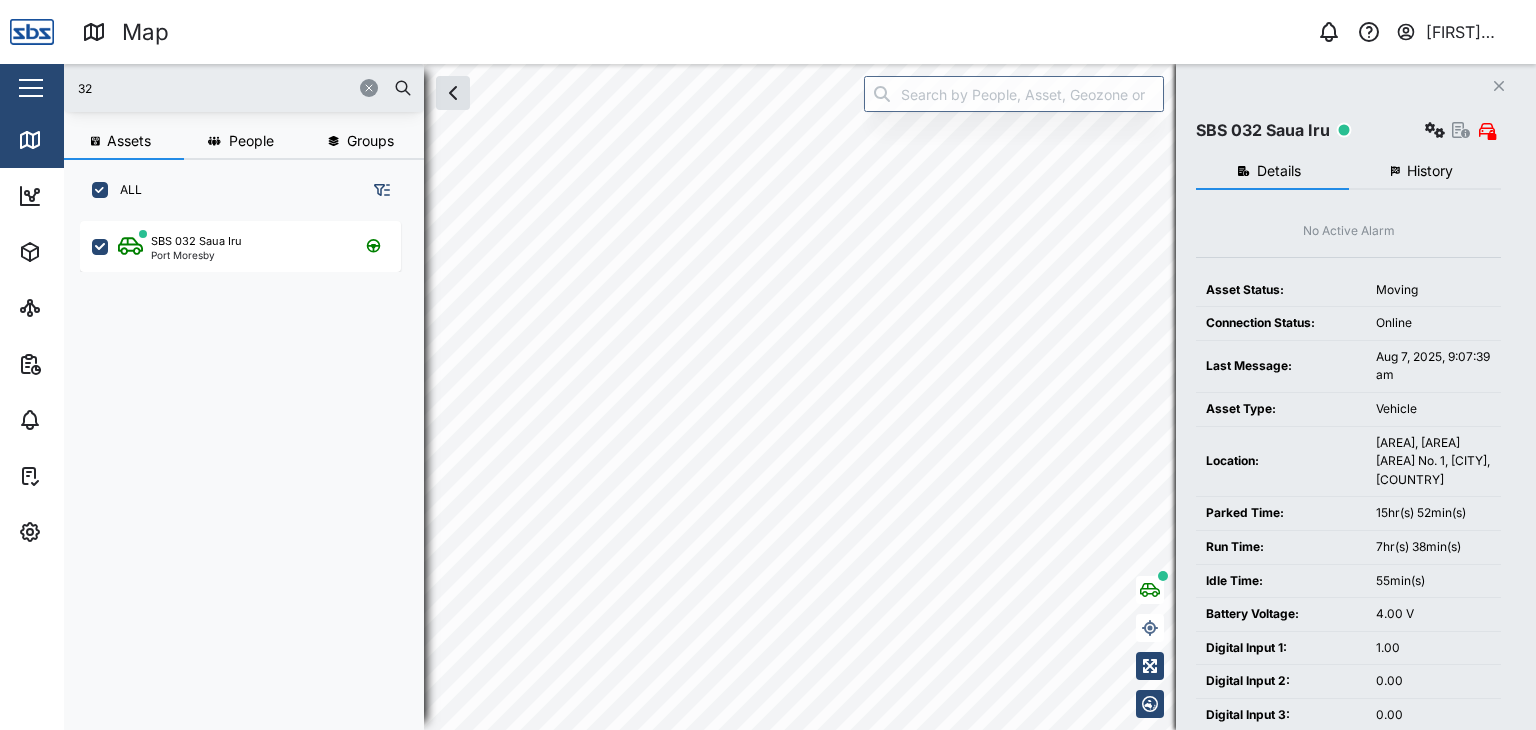 click on "32" at bounding box center [244, 88] 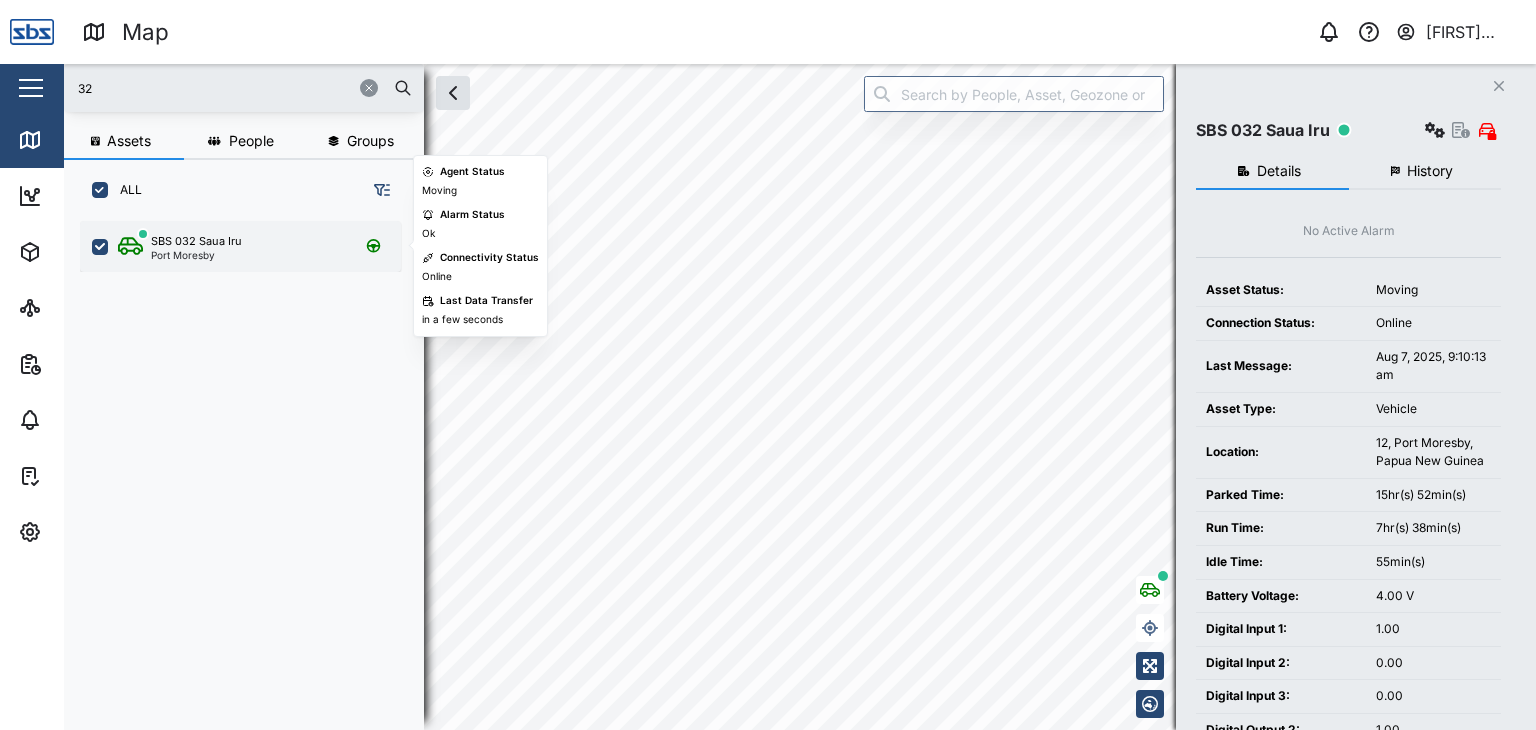 click on "SBS 032 Saua Iru" at bounding box center [196, 241] 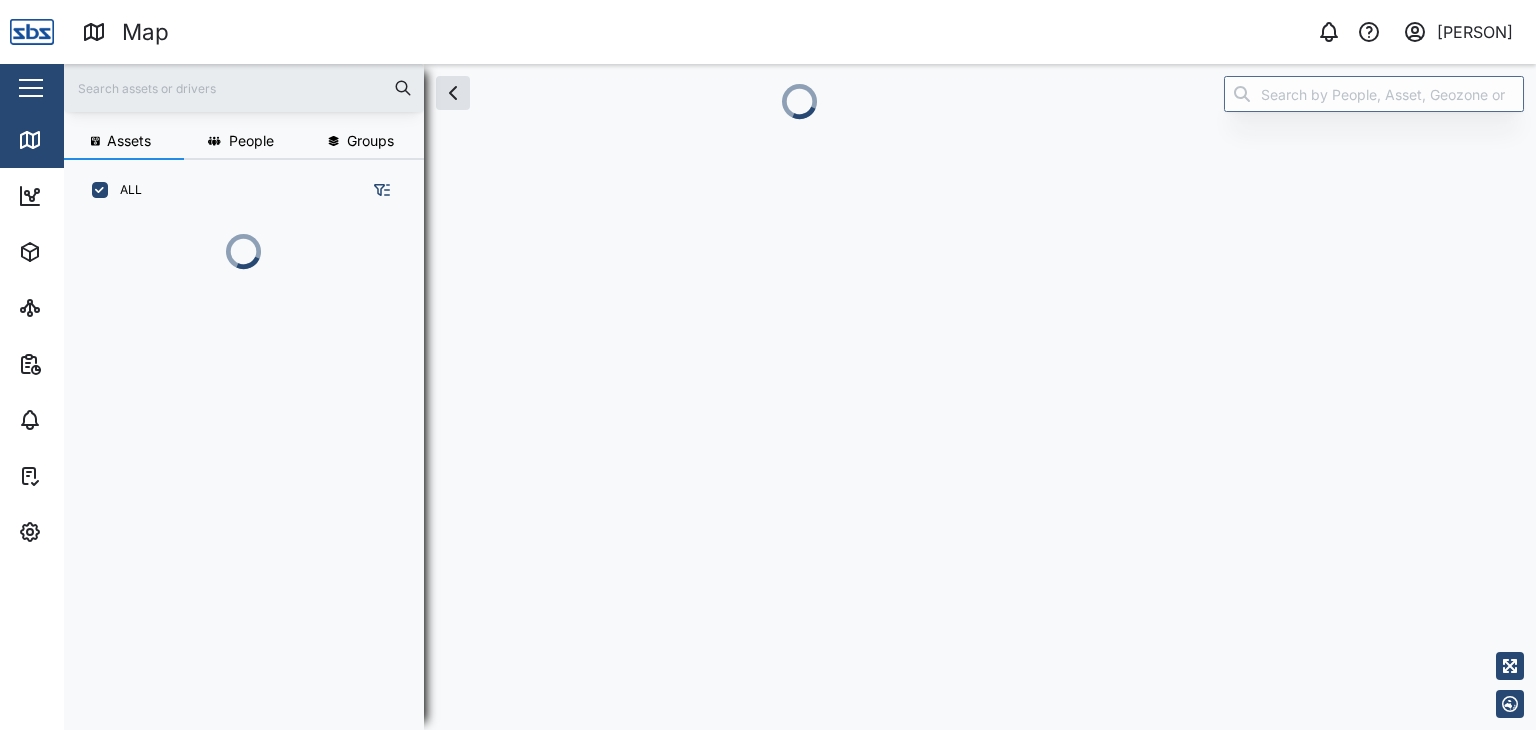 scroll, scrollTop: 0, scrollLeft: 0, axis: both 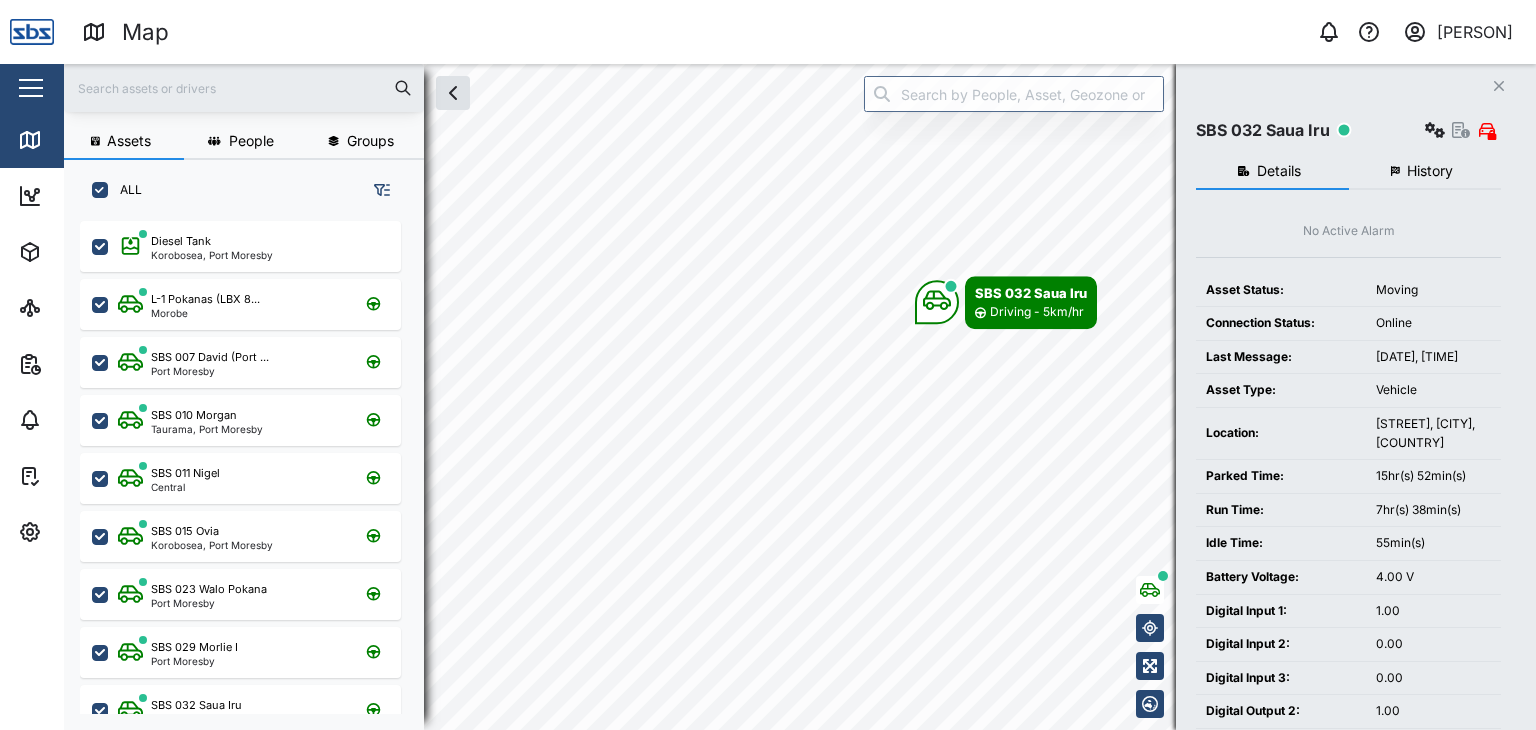 click at bounding box center (244, 88) 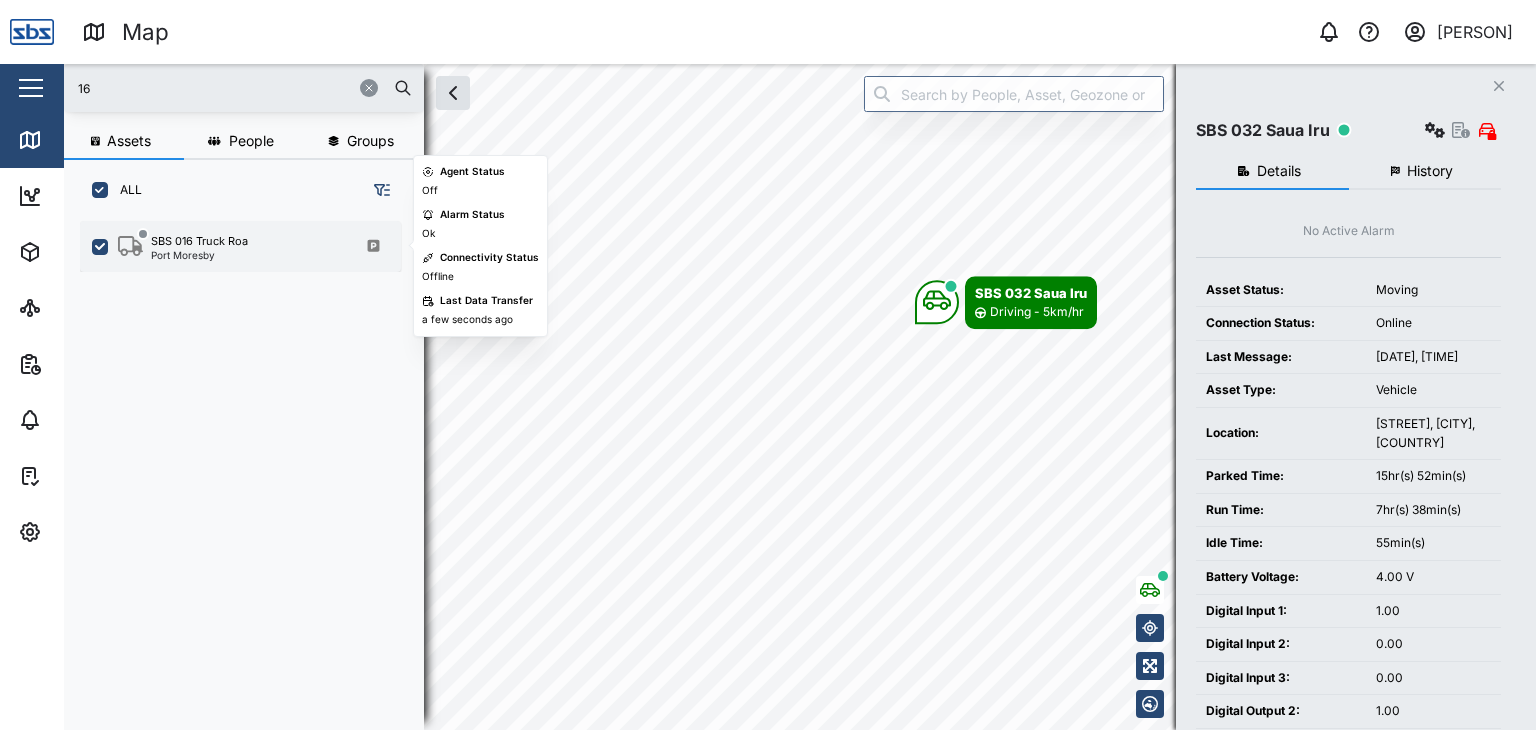 click on "SBS 016 Truck Roa
Port Moresby" at bounding box center (240, 246) 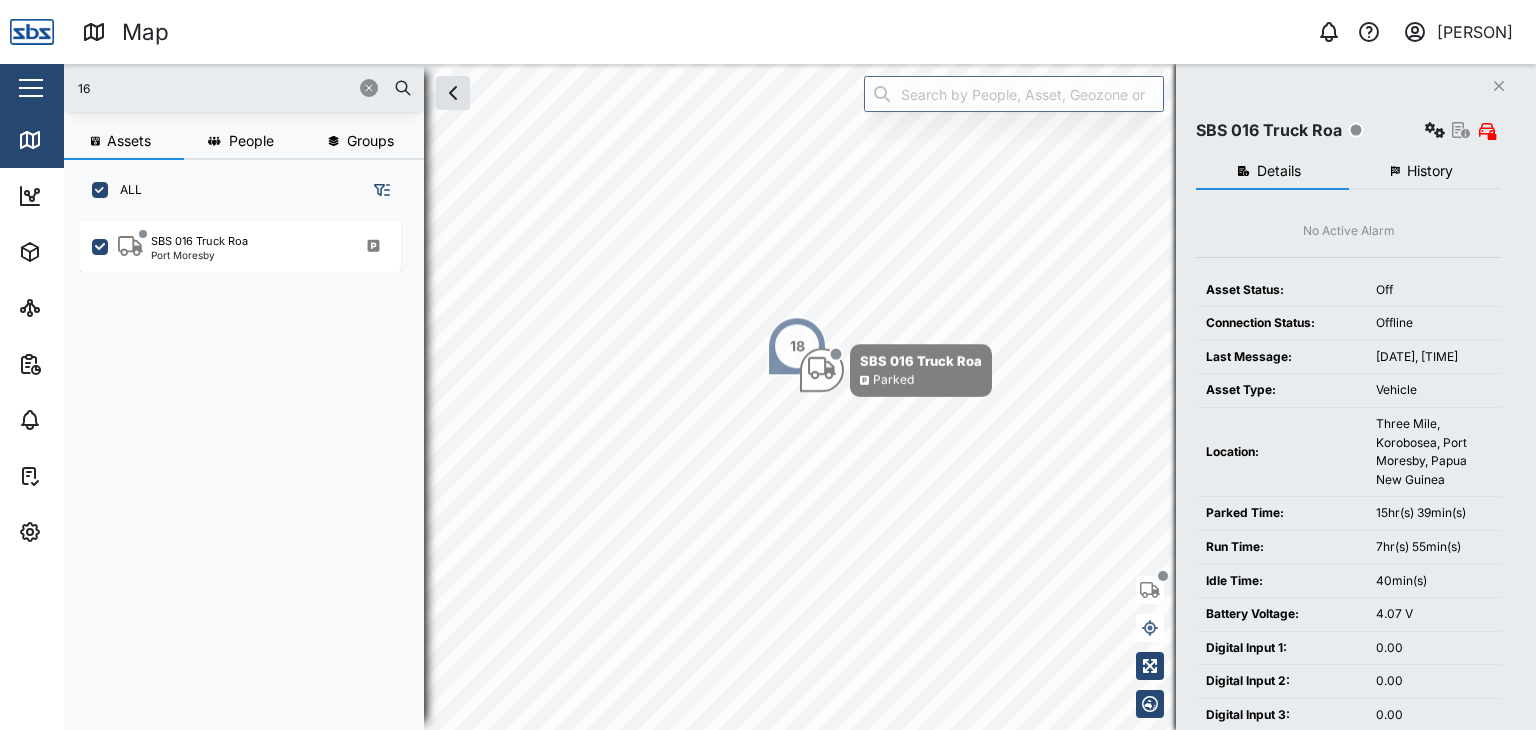 drag, startPoint x: 127, startPoint y: 89, endPoint x: 39, endPoint y: 82, distance: 88.27797 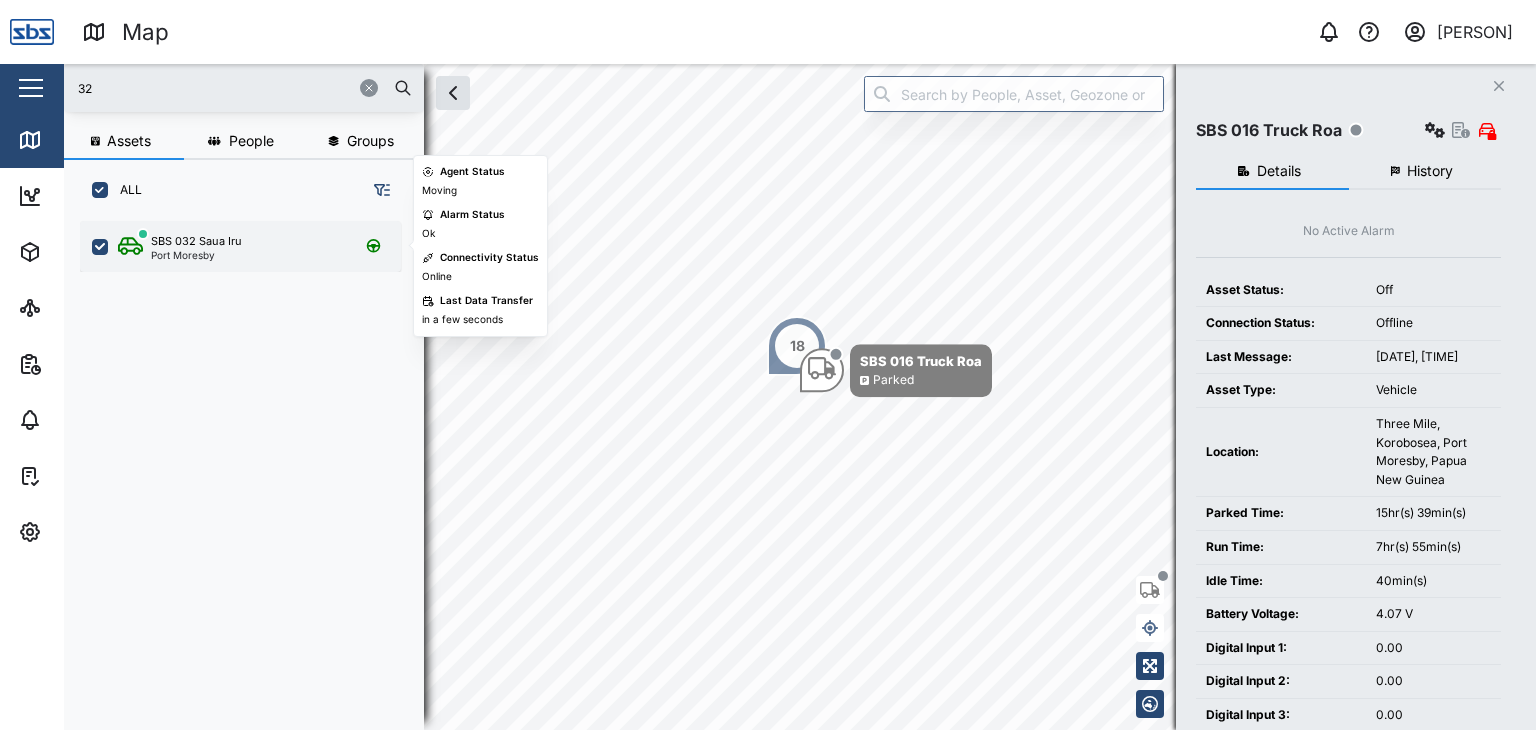 click on "SBS 032 Saua Iru" at bounding box center (196, 241) 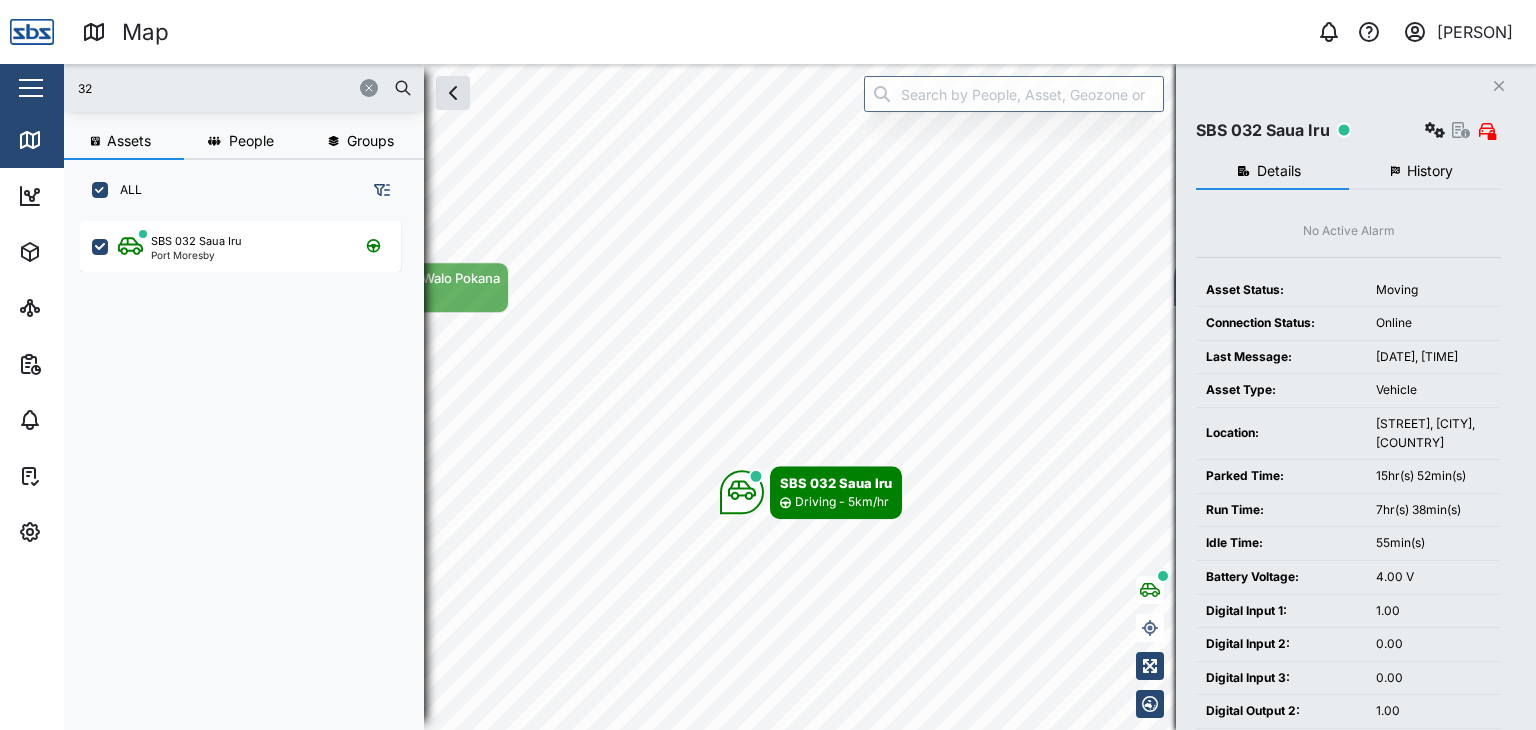 drag, startPoint x: 105, startPoint y: 94, endPoint x: 52, endPoint y: 95, distance: 53.009434 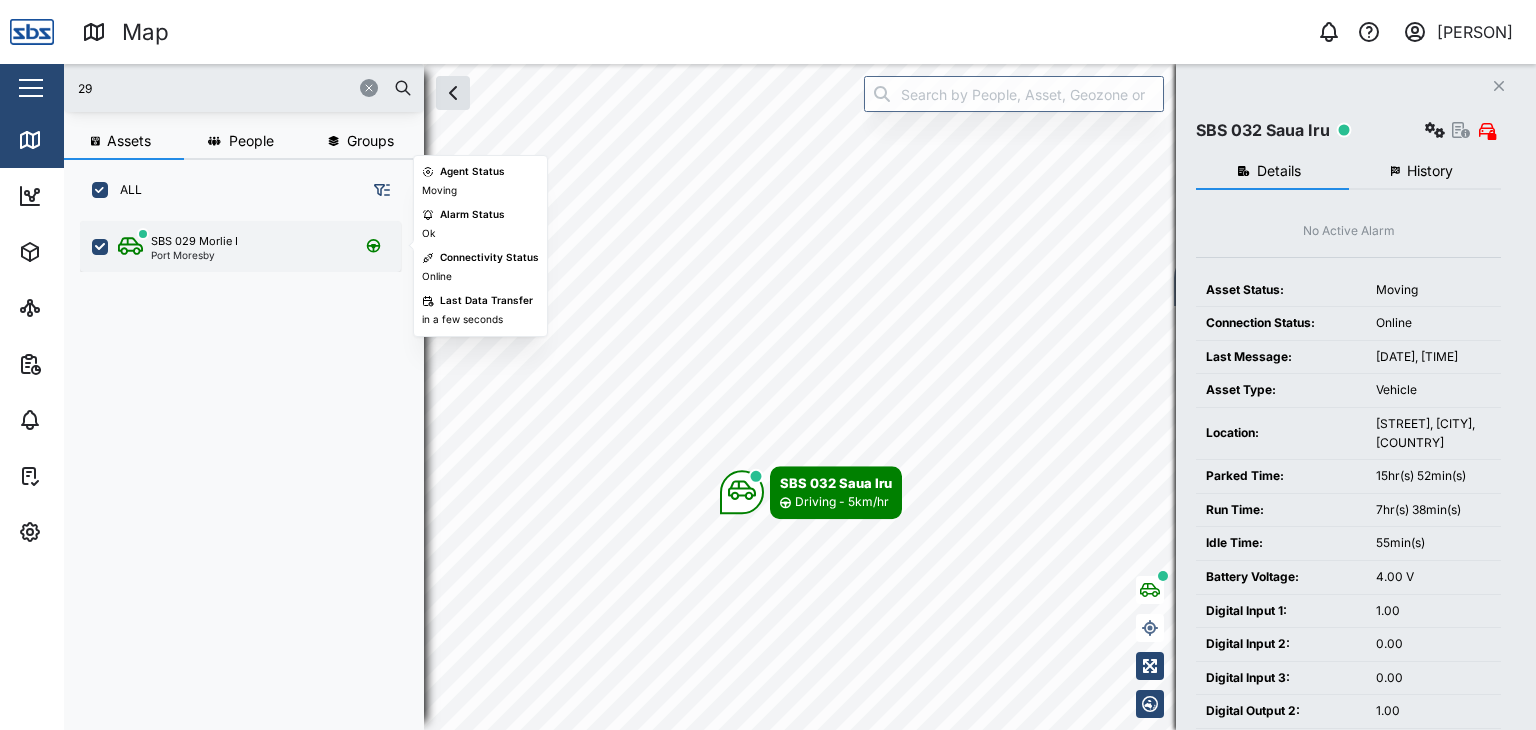 click on "SBS 029 Morlie I
Port Moresby" at bounding box center [253, 246] 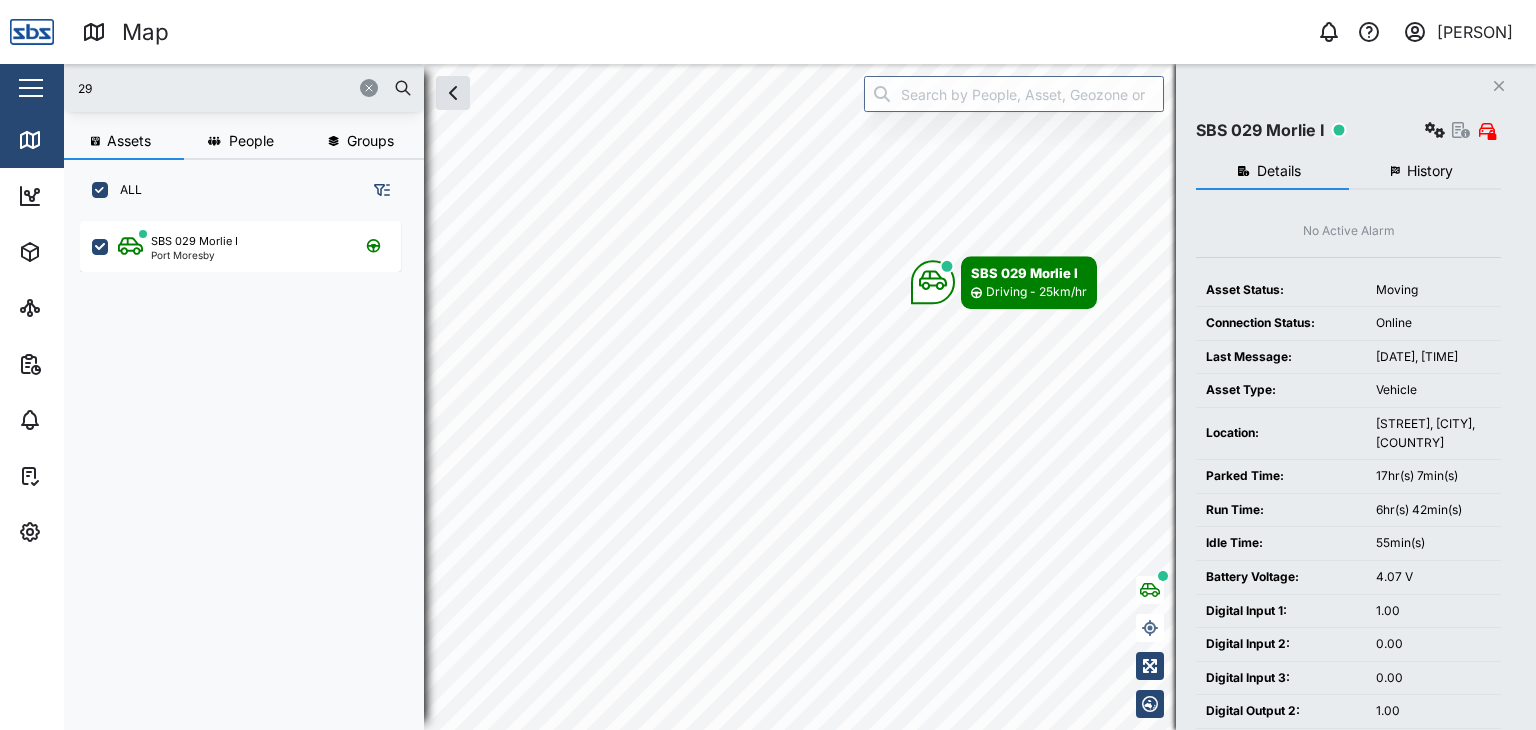 drag, startPoint x: 120, startPoint y: 94, endPoint x: 62, endPoint y: 96, distance: 58.034473 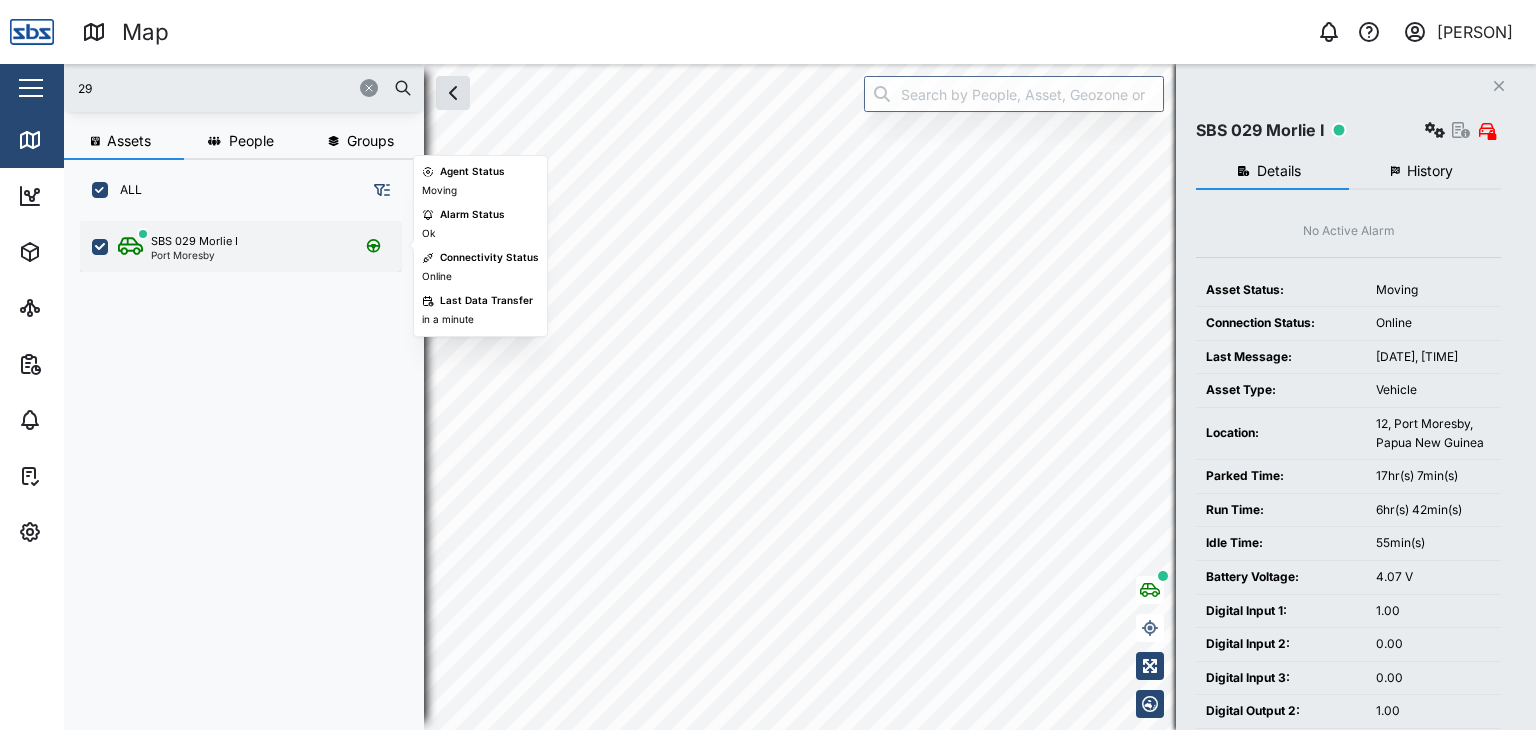 click on "SBS 029 Morlie I" at bounding box center (194, 241) 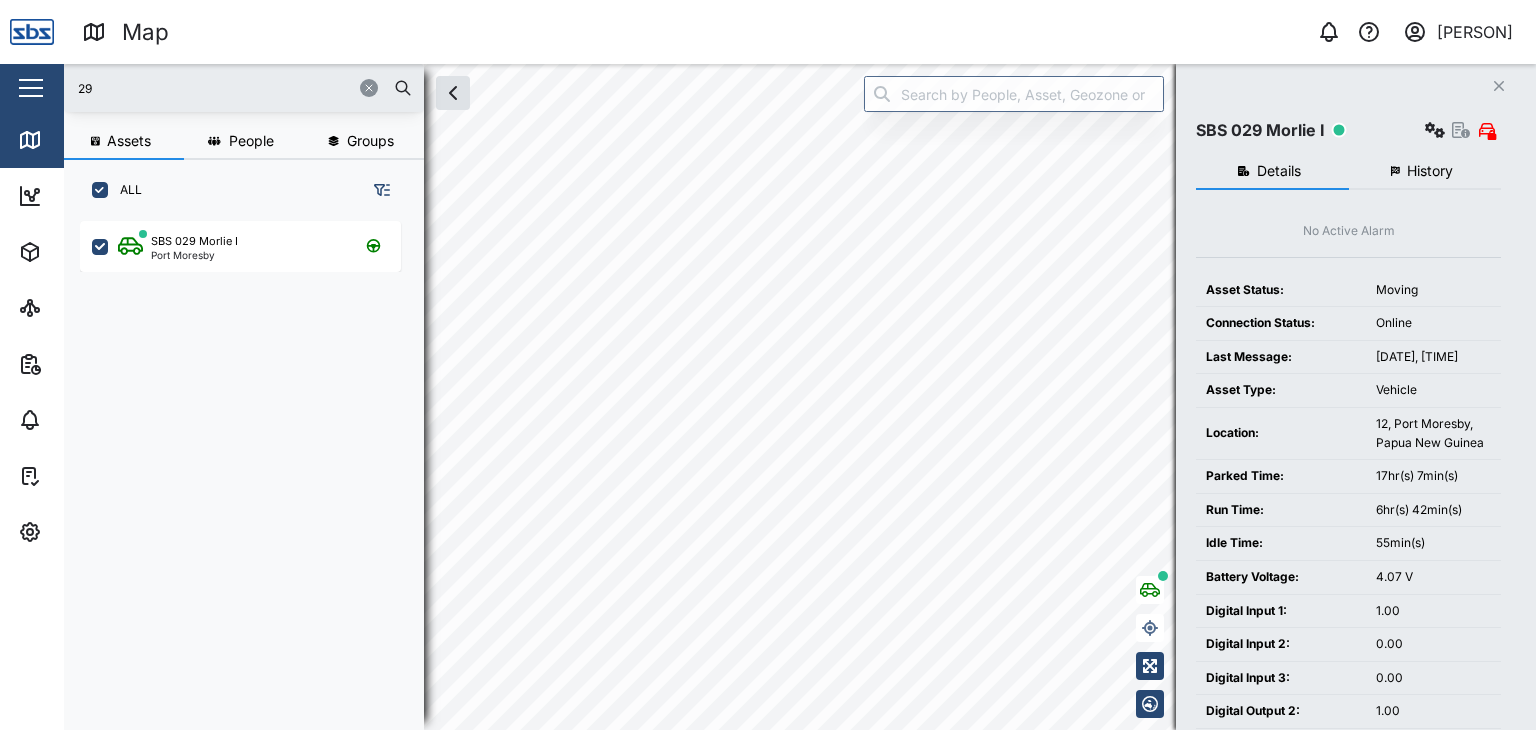 click on "29" at bounding box center [244, 88] 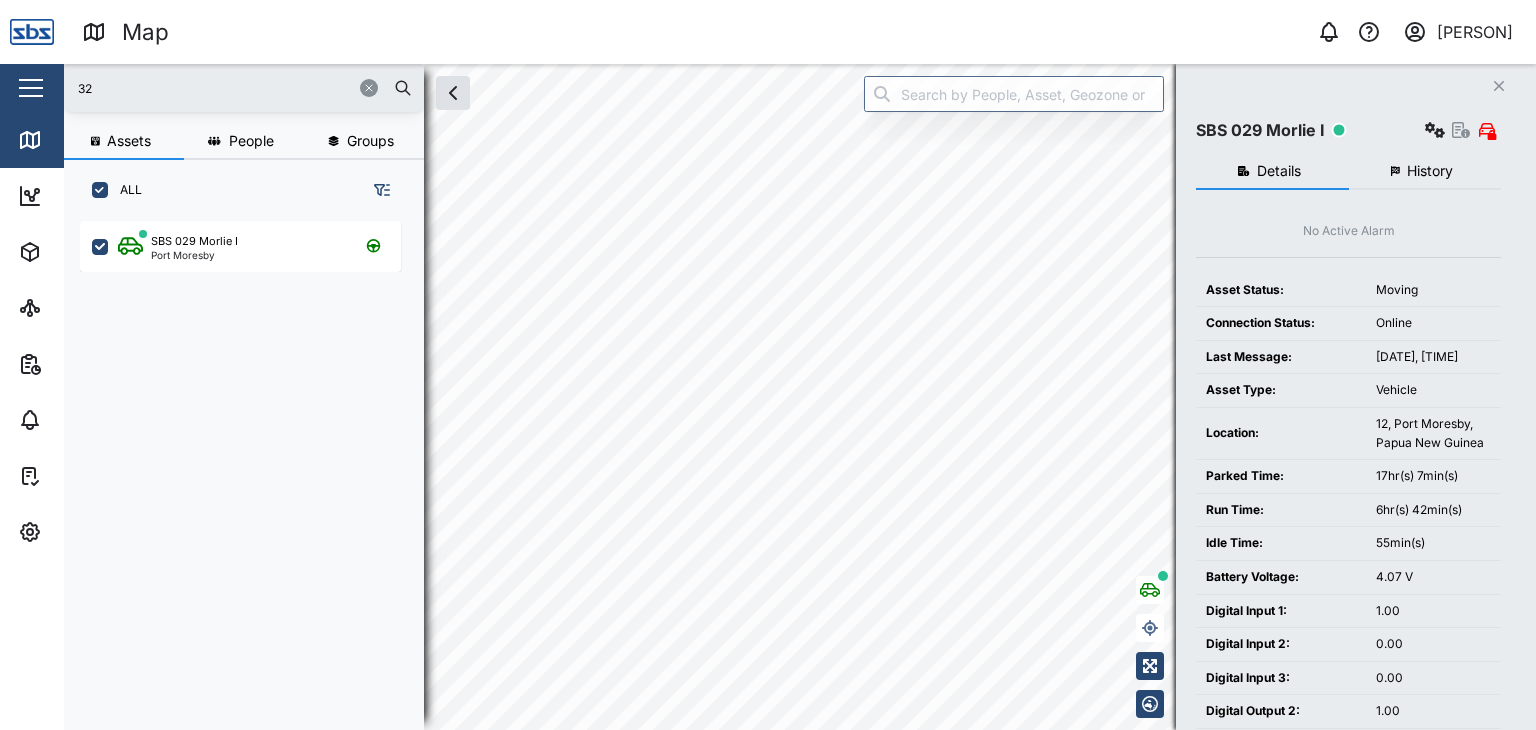 type on "32" 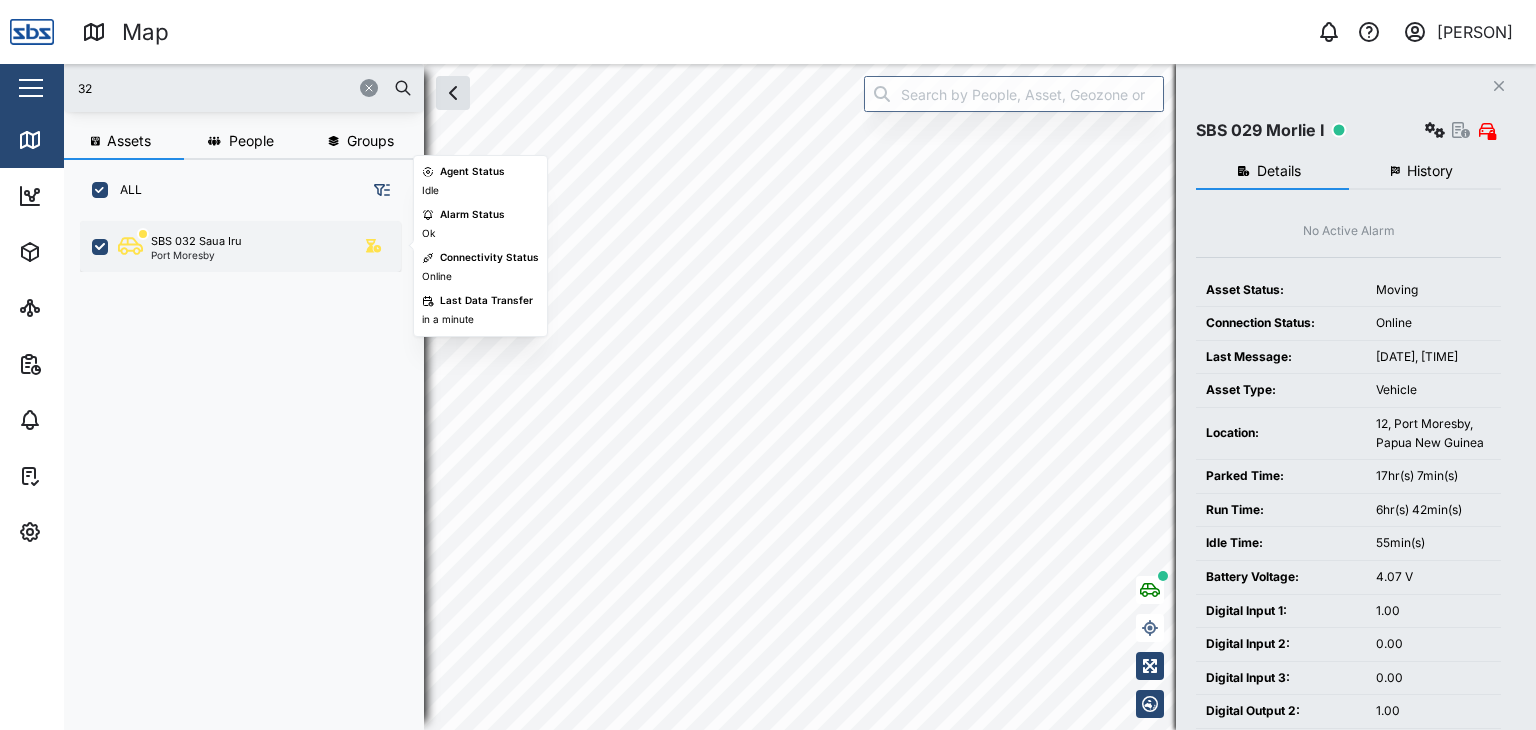 click on "SBS 032 Saua Iru
Port Moresby" at bounding box center [240, 246] 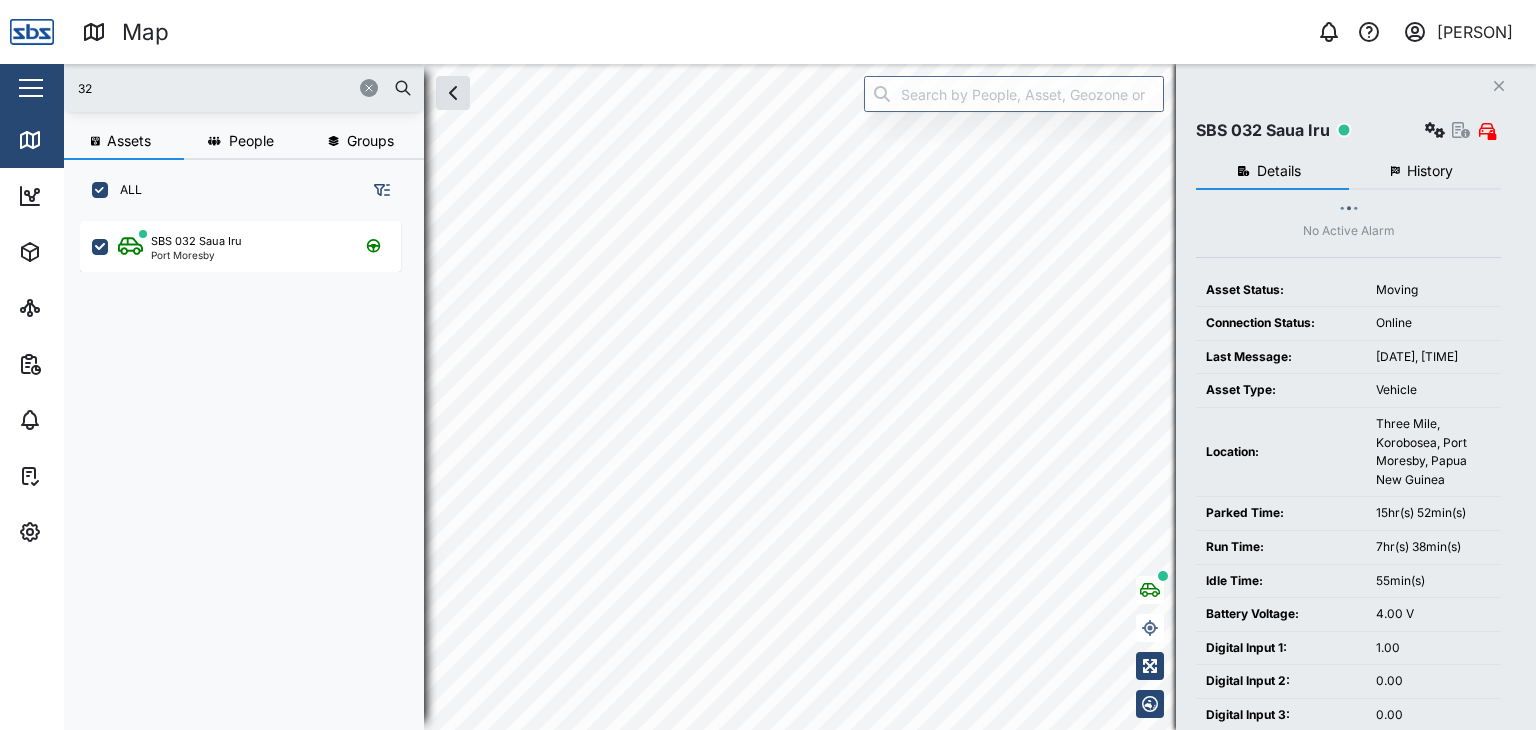 drag, startPoint x: 115, startPoint y: 79, endPoint x: 54, endPoint y: 80, distance: 61.008198 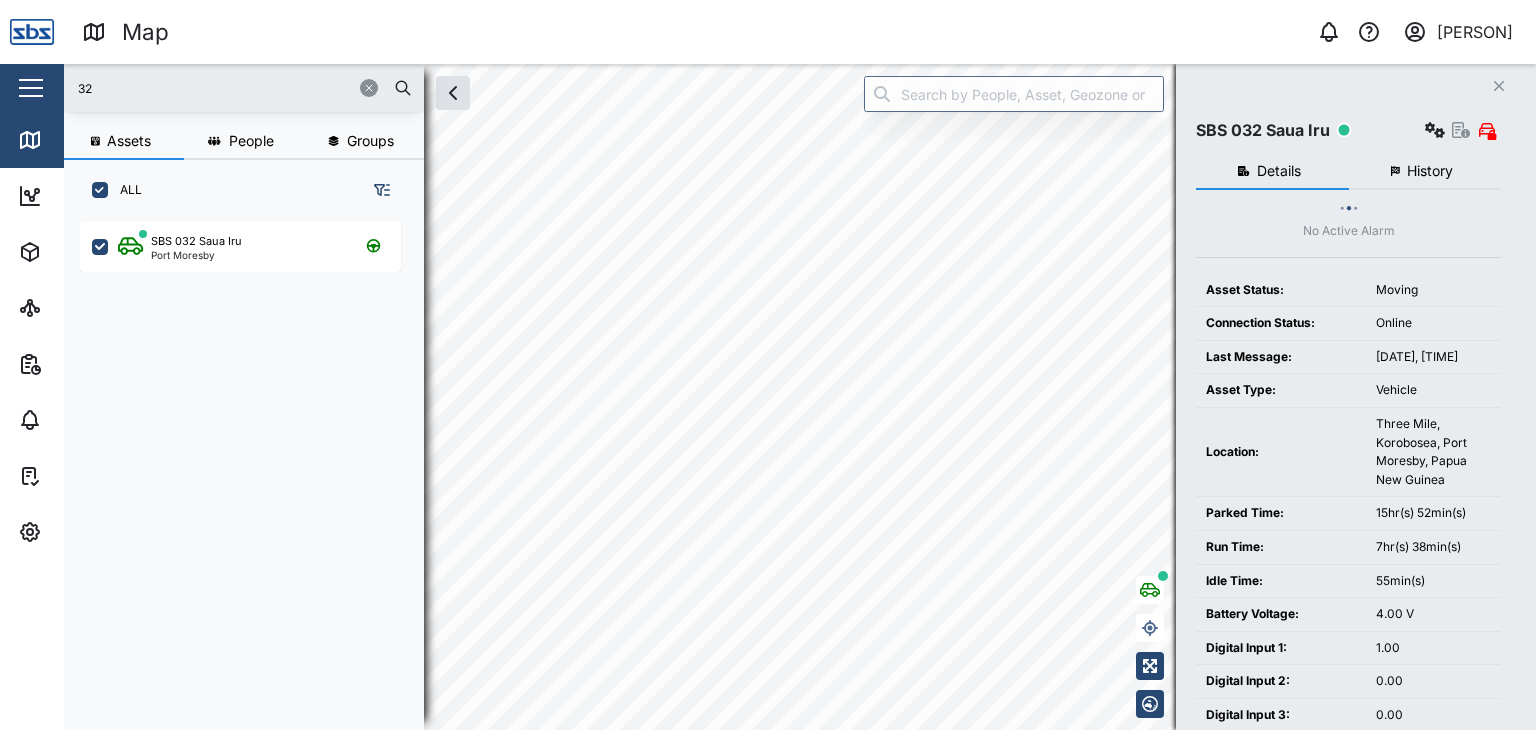 click on "Map 0 Vijay Kumar Close Map Dashboard Assets ATS Camera Generator Personnel Tanks Vehicles Other Assets Sites Reports Viewer Scheduled Generated Alarms Tasks Settings Agent config Agent groups Alarm actions Geozones Organisation Sites Users User groups 32 Assets People Groups ALL SBS 032 Saua Iru
Port Moresby Close SBS 032 Saua Iru Details History No Active Alarm Asset Status: Moving Connection Status: Online Last Message: Aug 7, 2025, 9:45:22 am Asset Type: Vehicle Location: Three Mile, Korobosea, Port Moresby, Papua New Guinea Parked Time: 15hr(s) 52min(s) Run Time: 7hr(s) 38min(s) Idle Time: 55min(s) Battery Voltage: 4.00 V Digital Input 1: 1.00 Digital Input 2: 0.00 Digital Input 3: 0.00 Digital Output 2: 1.00 Digital Output 3: 0.00 Engine Ignition Status: 1.00 Ext Power Source Voltage: 13.74 V Fuel Level Liter: - Position Altitude: 91.00 m Position Direction: 65.00 Position Hdop: 0.50 Position Satellites: 19.00 Position Speed: 39.00 Kph Vehicle Mileage: 150893.10 km X Acceleration:" at bounding box center (768, 365) 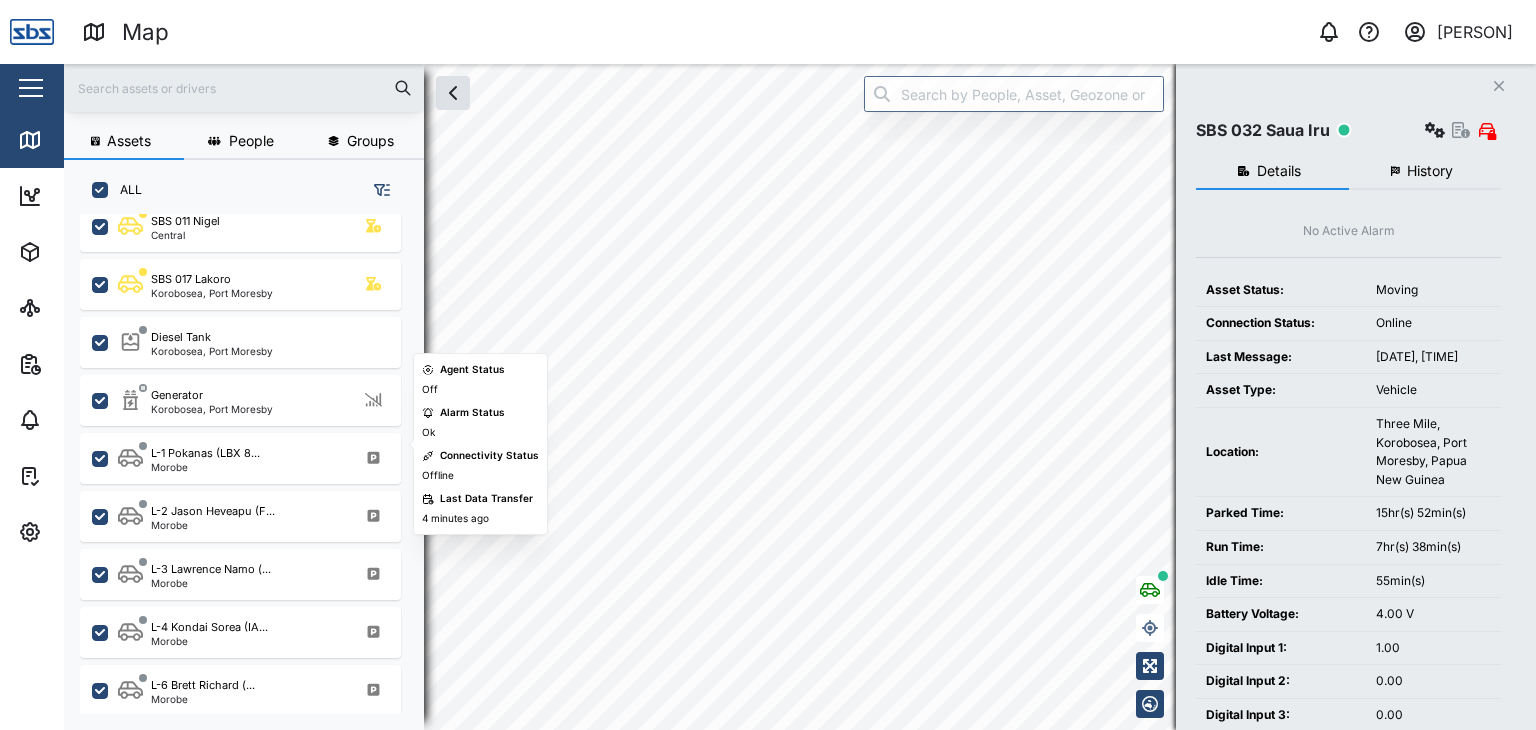 scroll, scrollTop: 700, scrollLeft: 0, axis: vertical 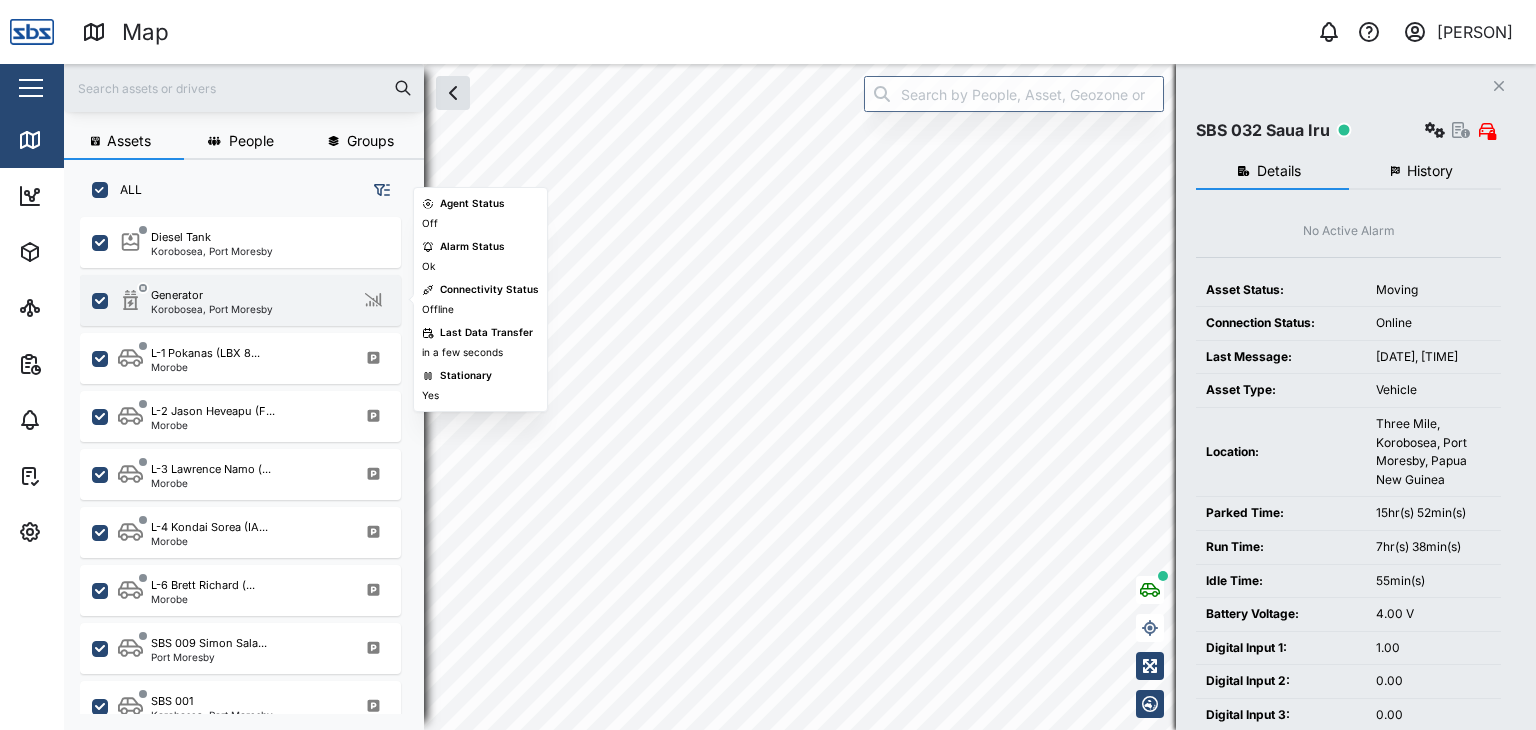 click on "Korobosea,
Port Moresby" at bounding box center [212, 309] 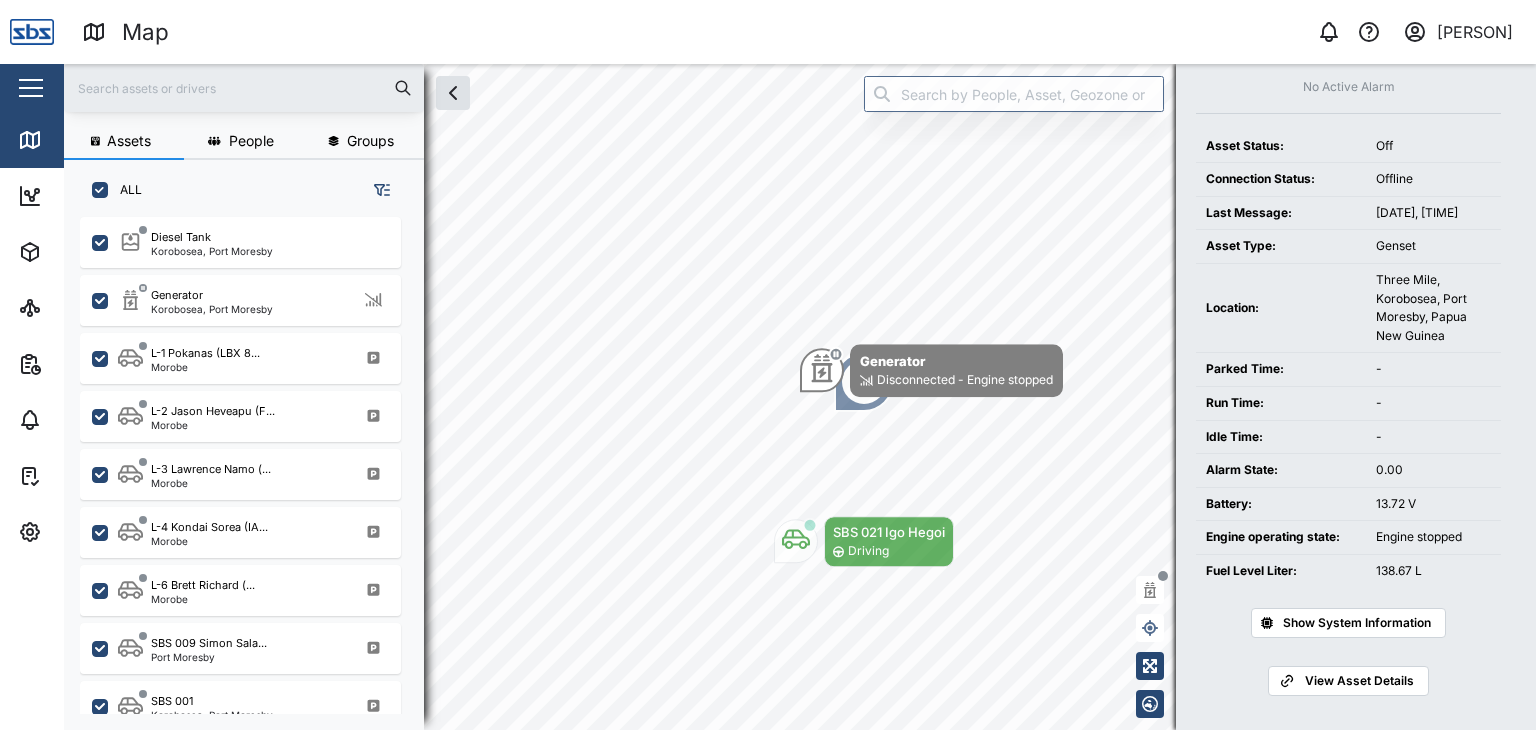scroll, scrollTop: 165, scrollLeft: 0, axis: vertical 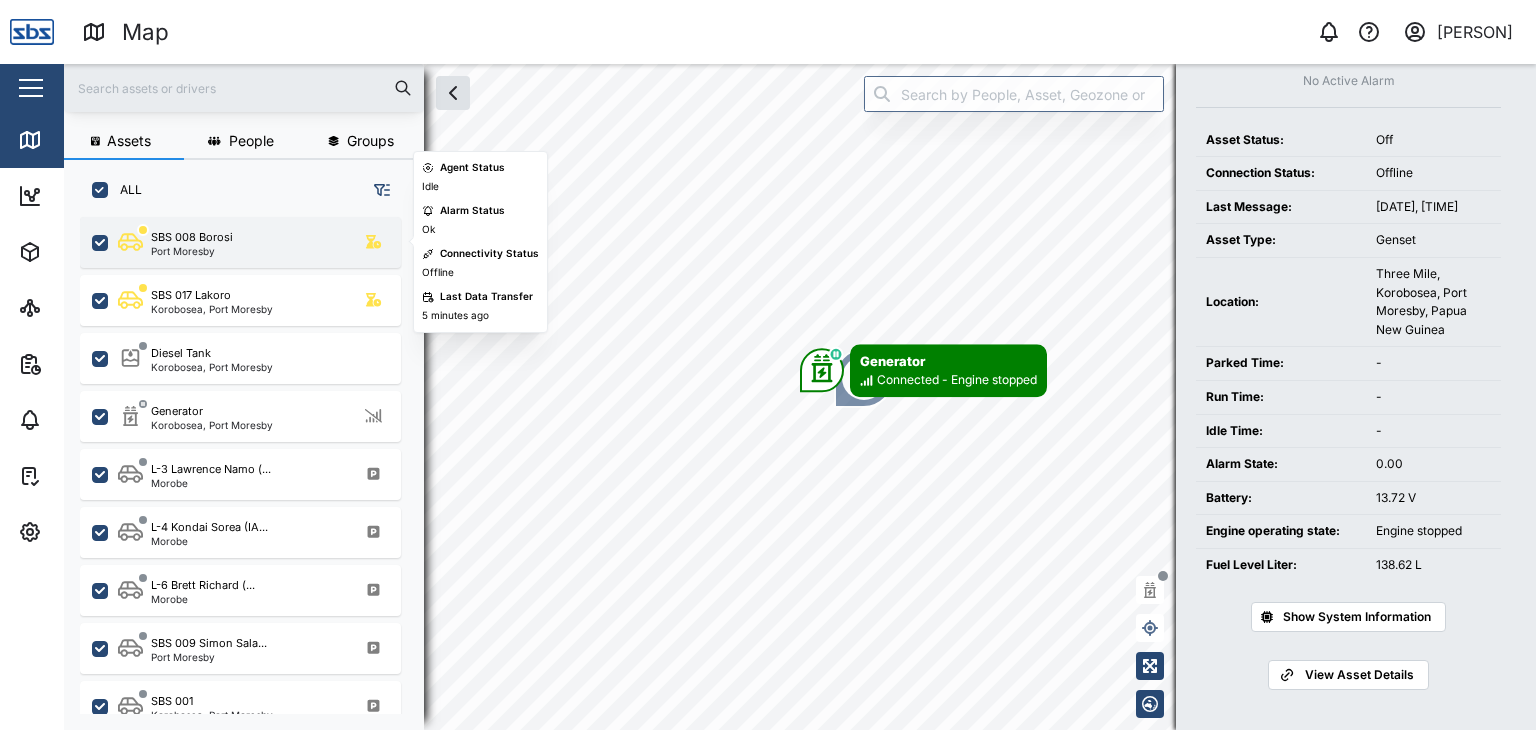 click on "Port Moresby" at bounding box center (192, 251) 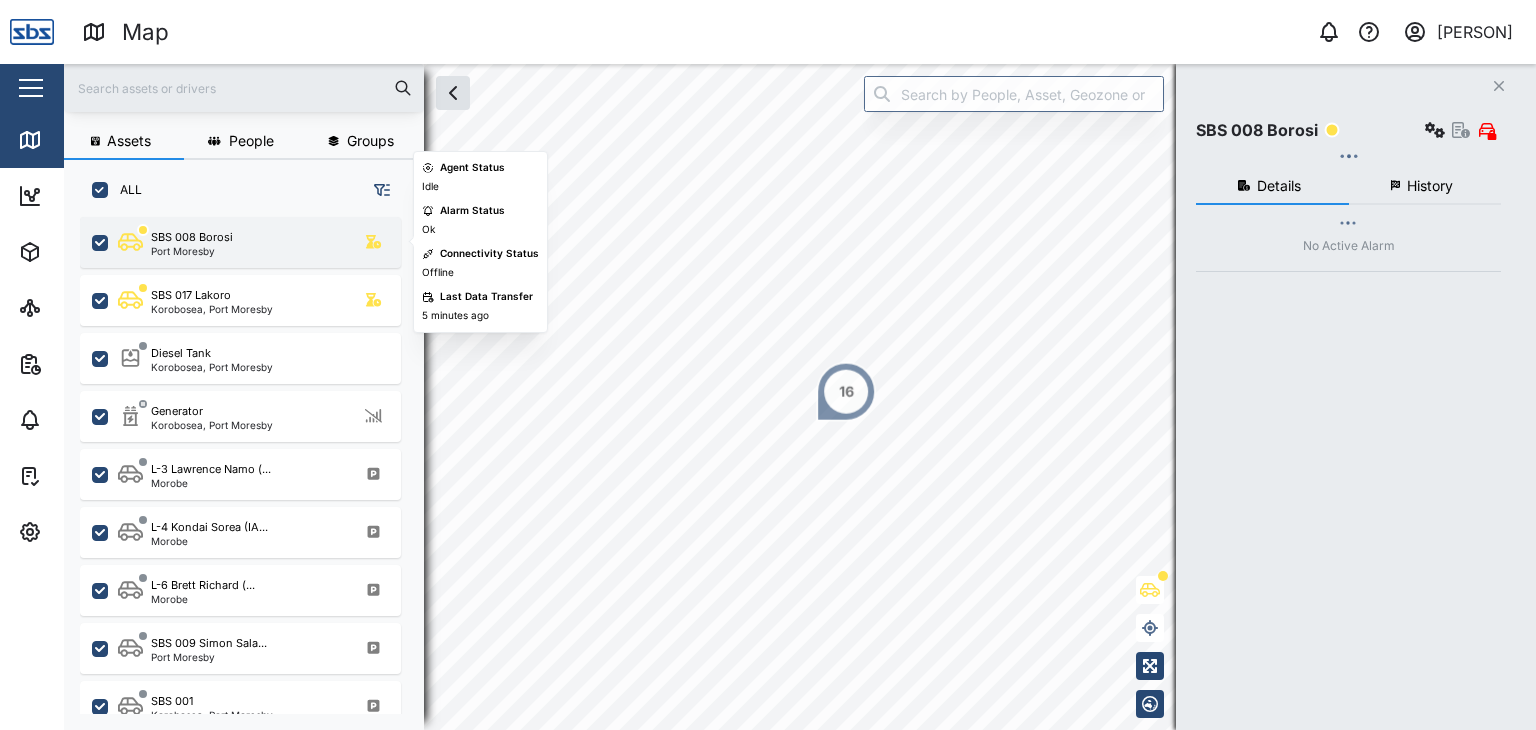 scroll, scrollTop: 0, scrollLeft: 0, axis: both 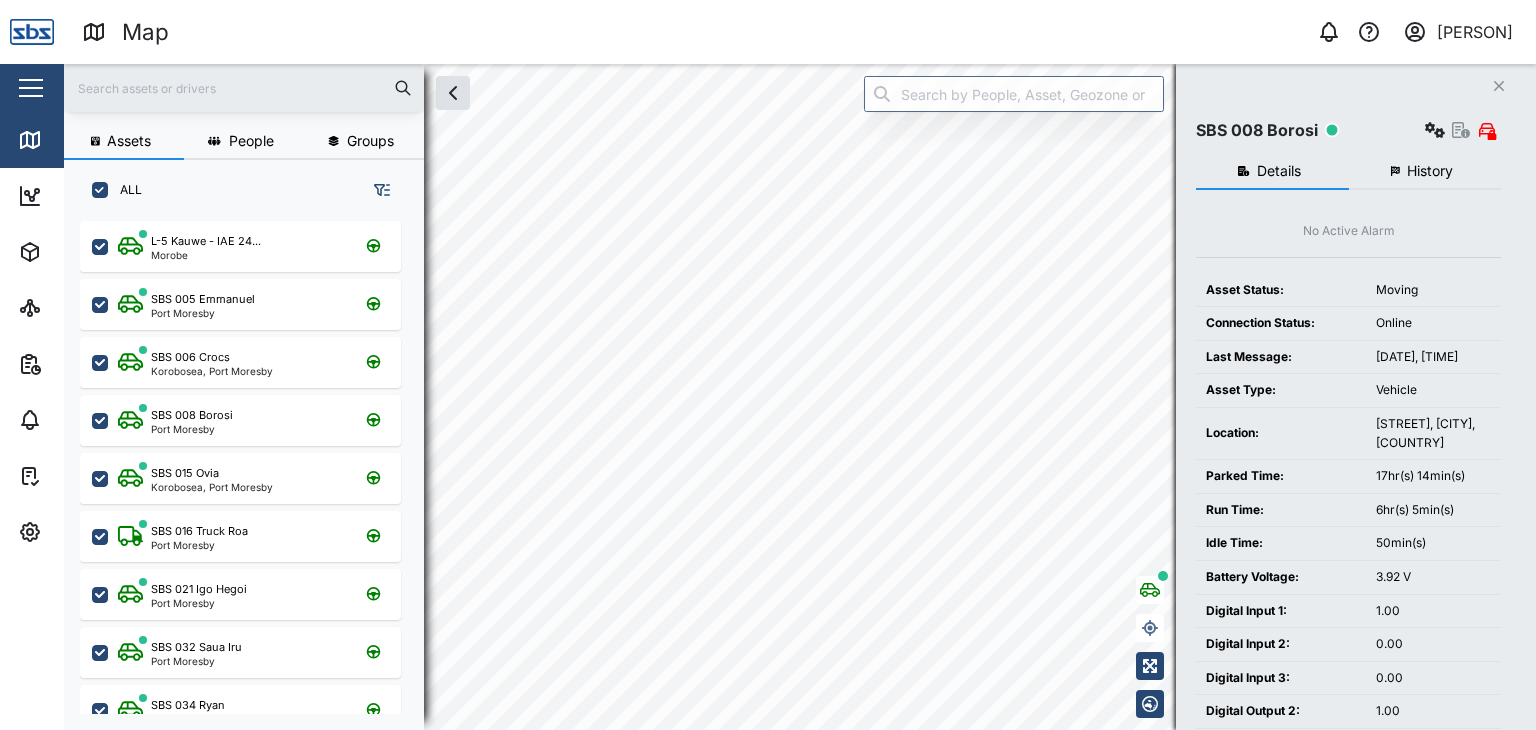 click at bounding box center (244, 88) 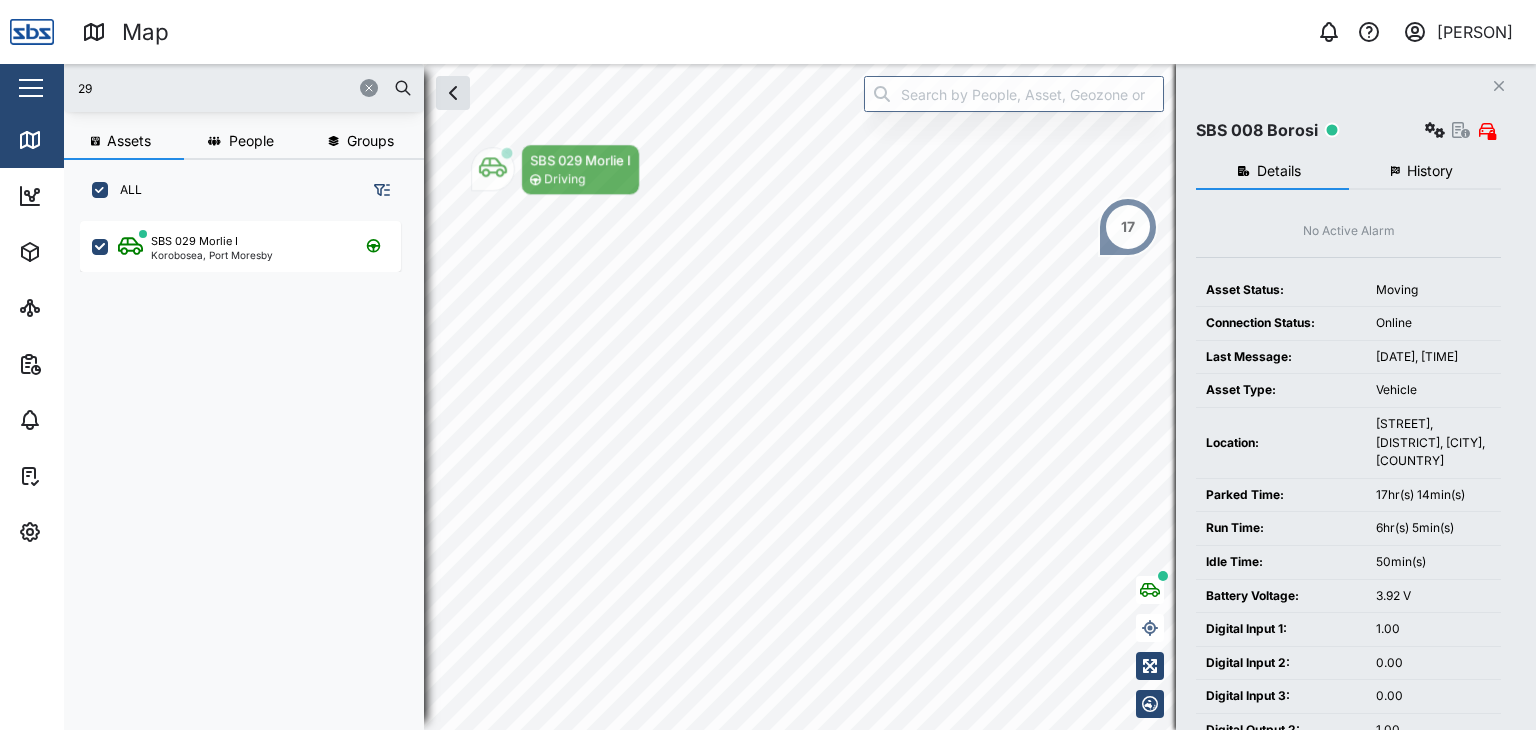 drag, startPoint x: 134, startPoint y: 84, endPoint x: 64, endPoint y: 82, distance: 70.028564 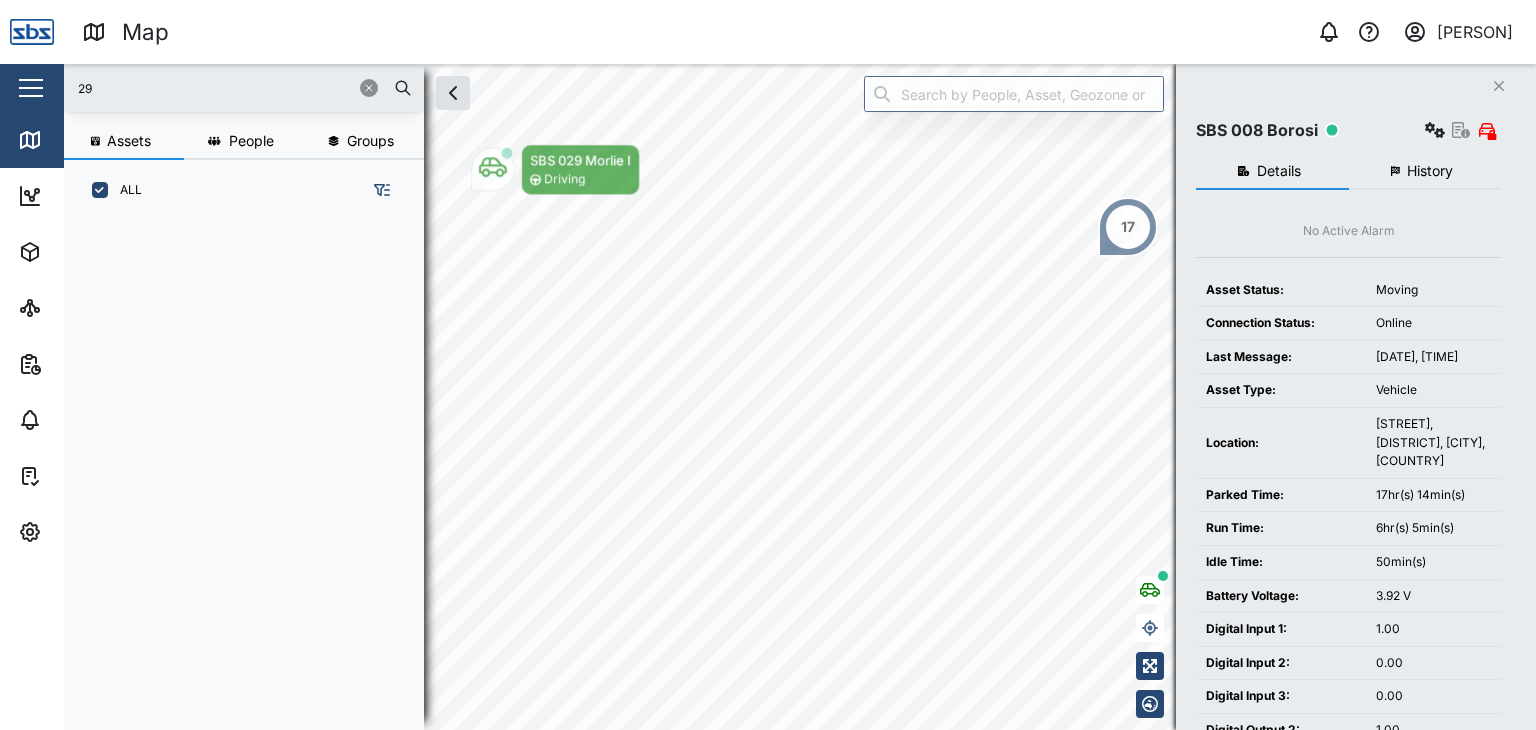 type on "2" 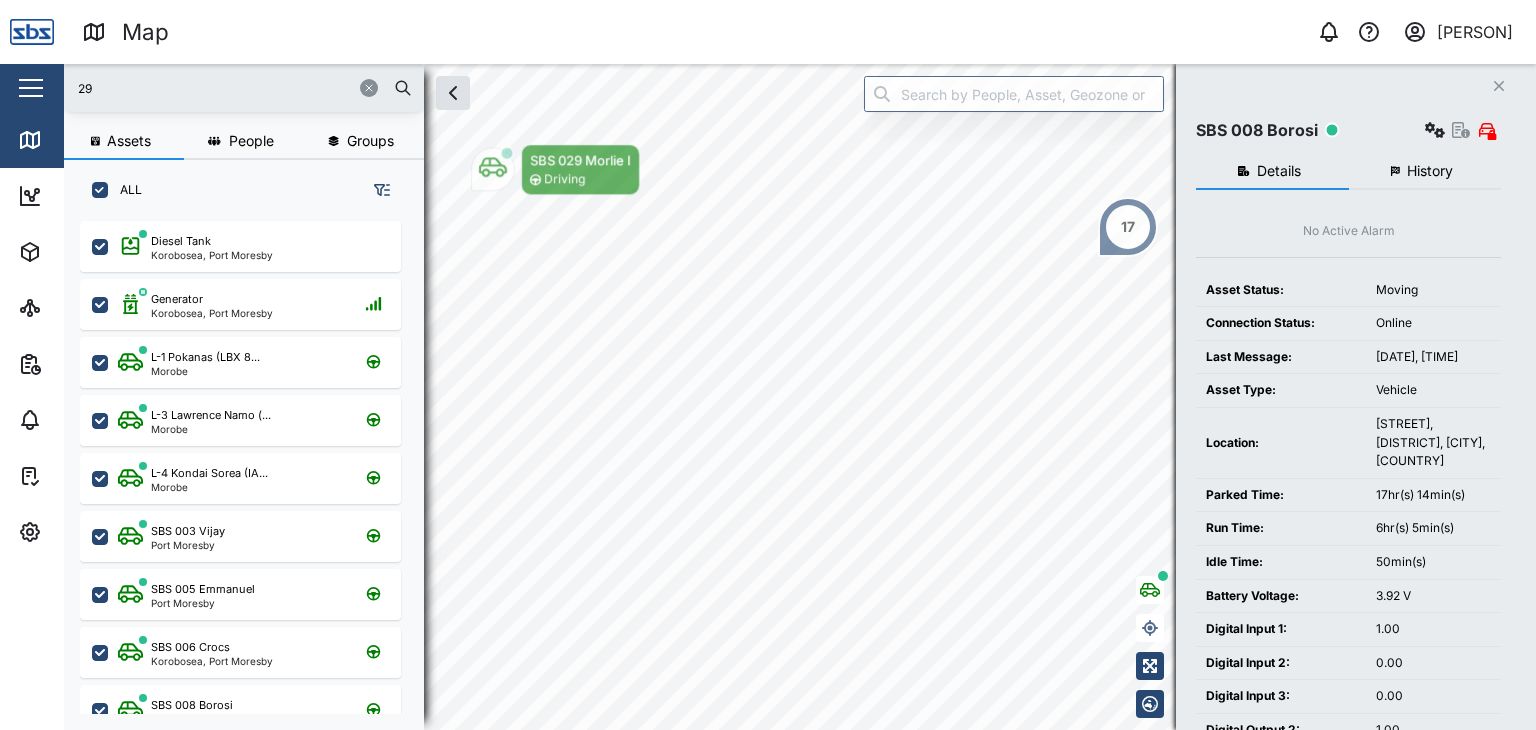 type on "29" 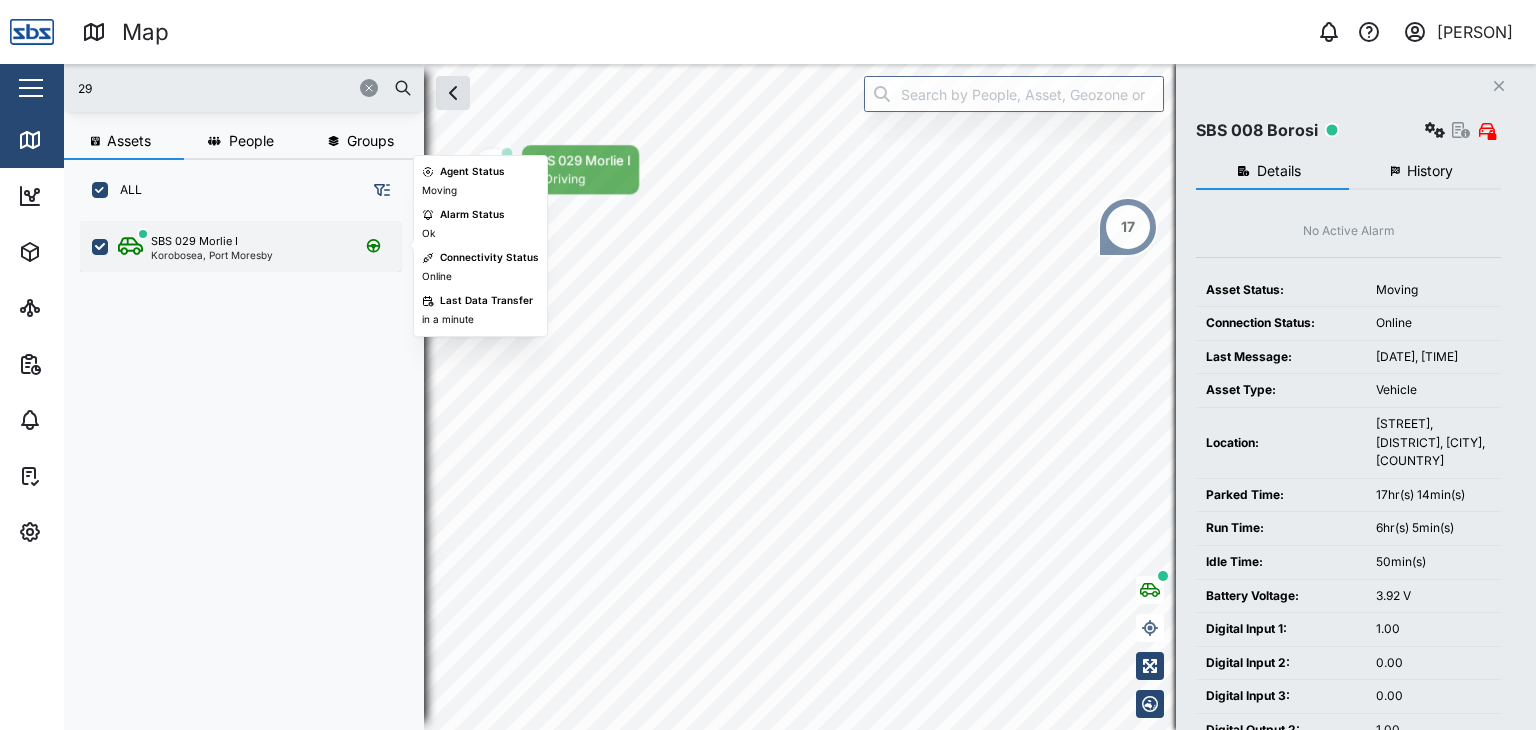click on "SBS 029 Morlie I" at bounding box center (194, 241) 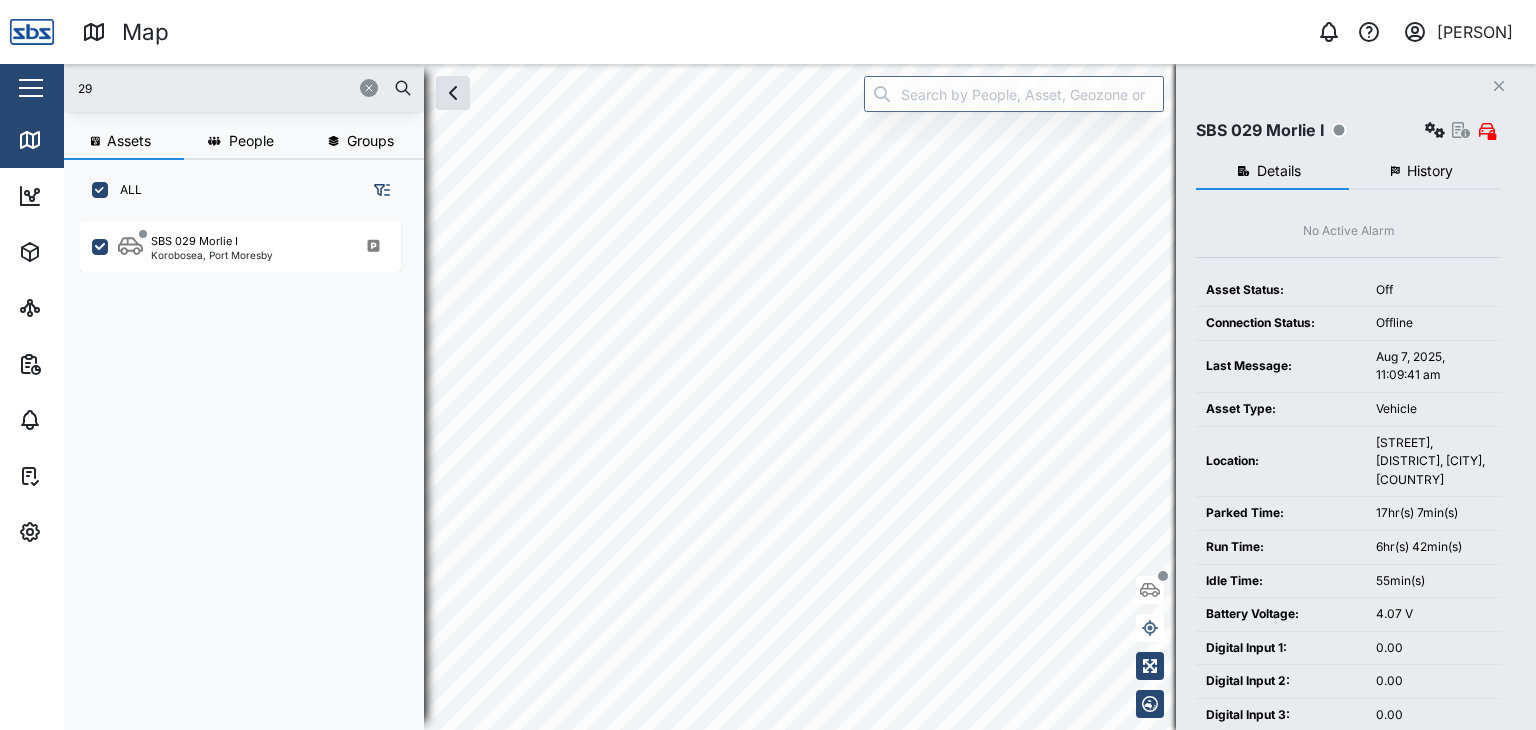 click on "29" at bounding box center (244, 88) 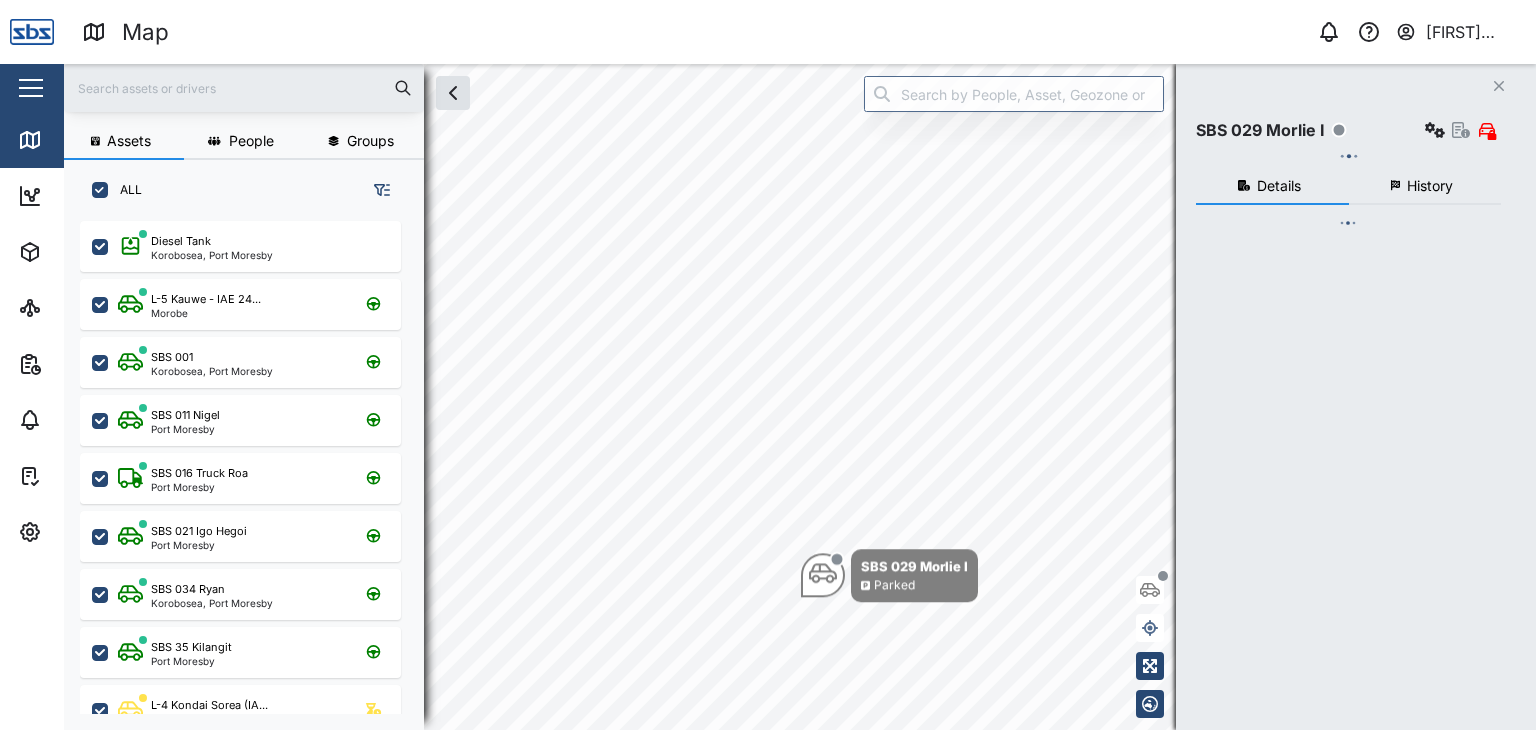scroll, scrollTop: 0, scrollLeft: 0, axis: both 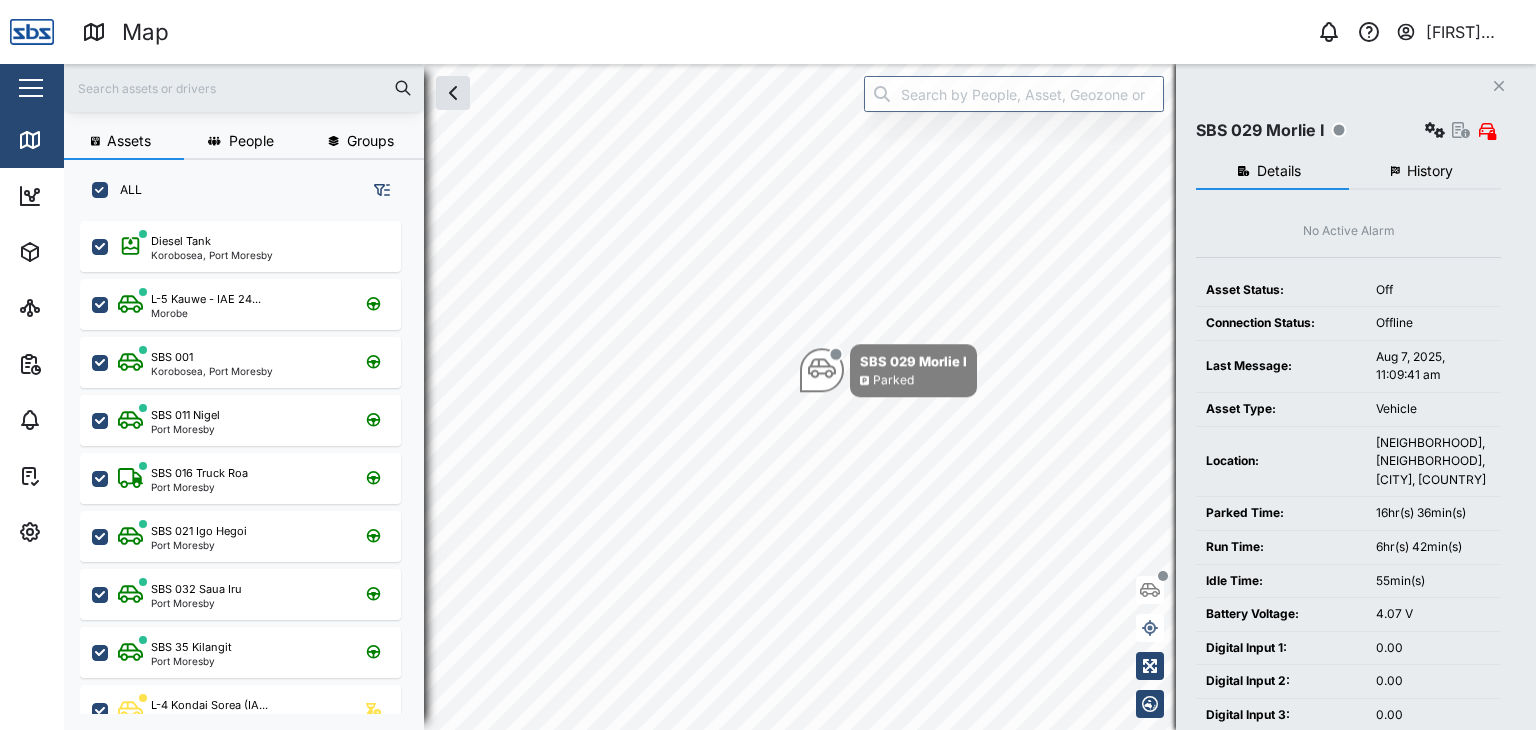 click at bounding box center (244, 88) 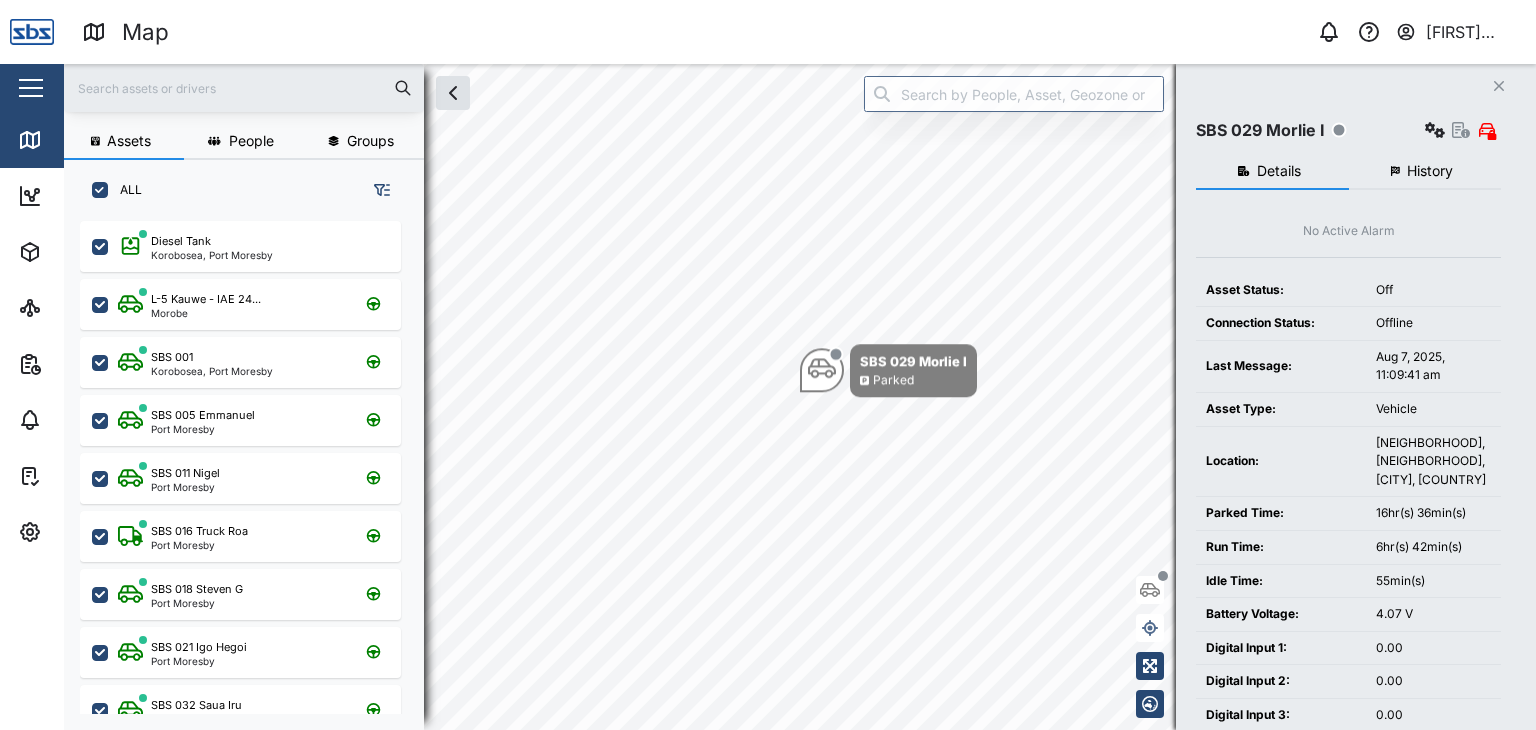 click at bounding box center (244, 88) 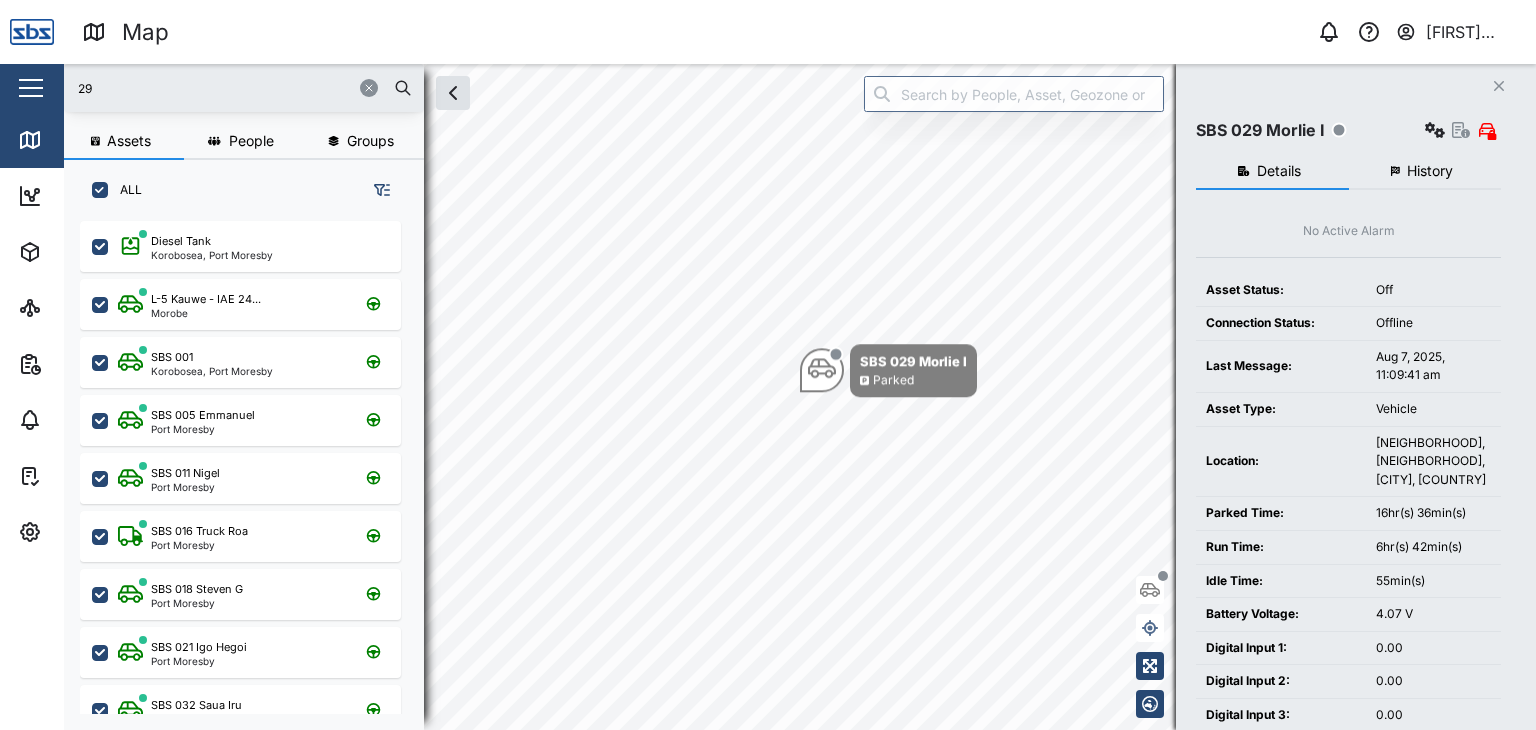 type on "29" 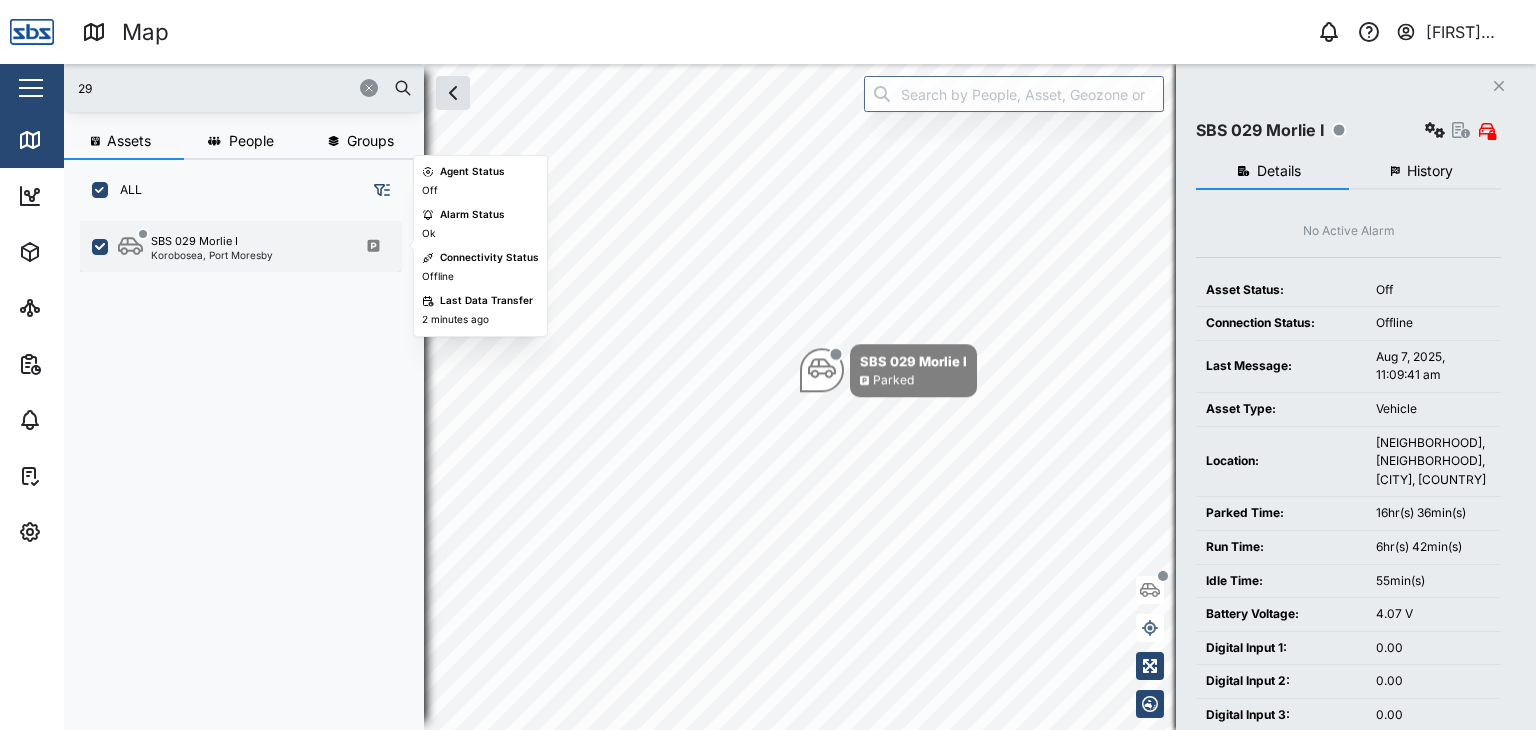 click on "Korobosea,
Port Moresby" at bounding box center (212, 255) 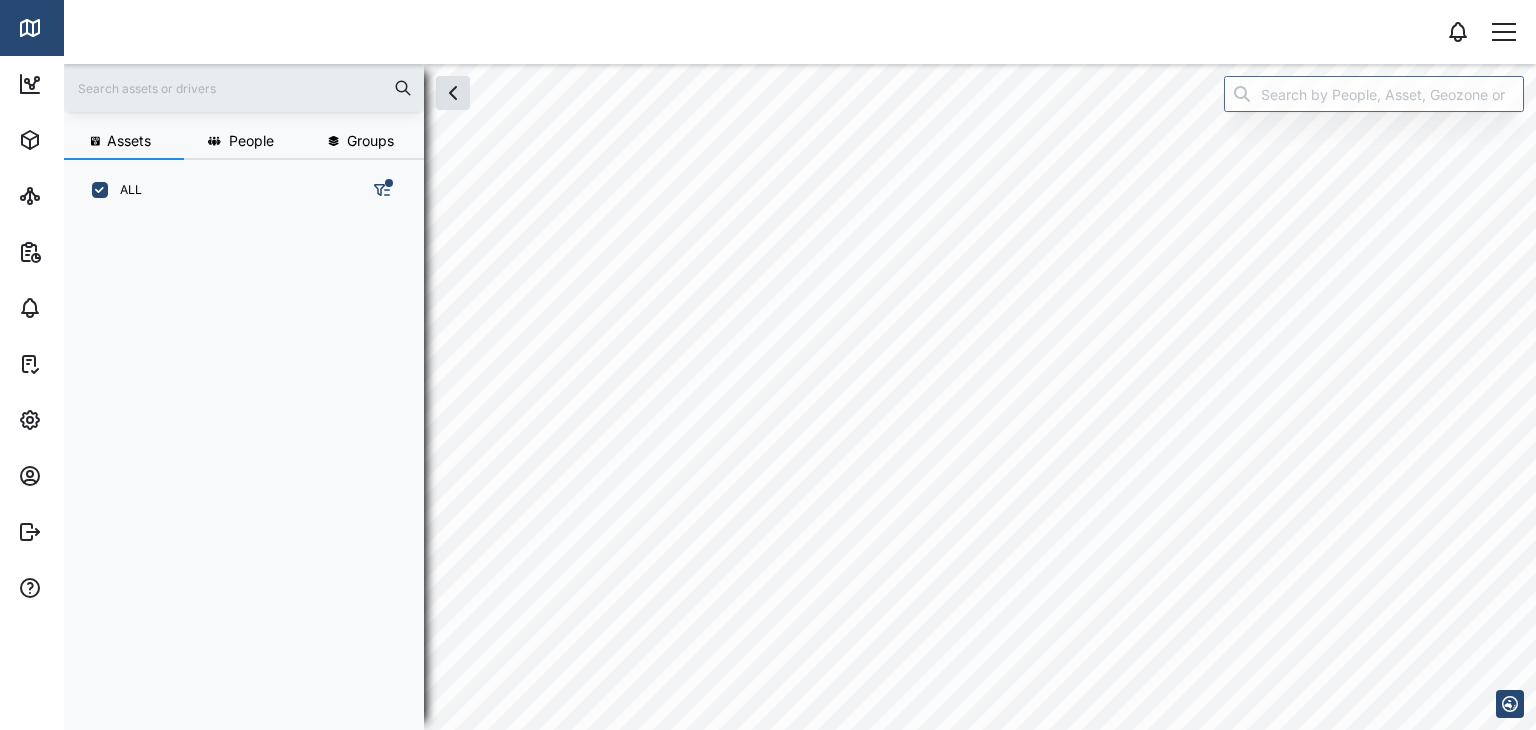 scroll, scrollTop: 0, scrollLeft: 0, axis: both 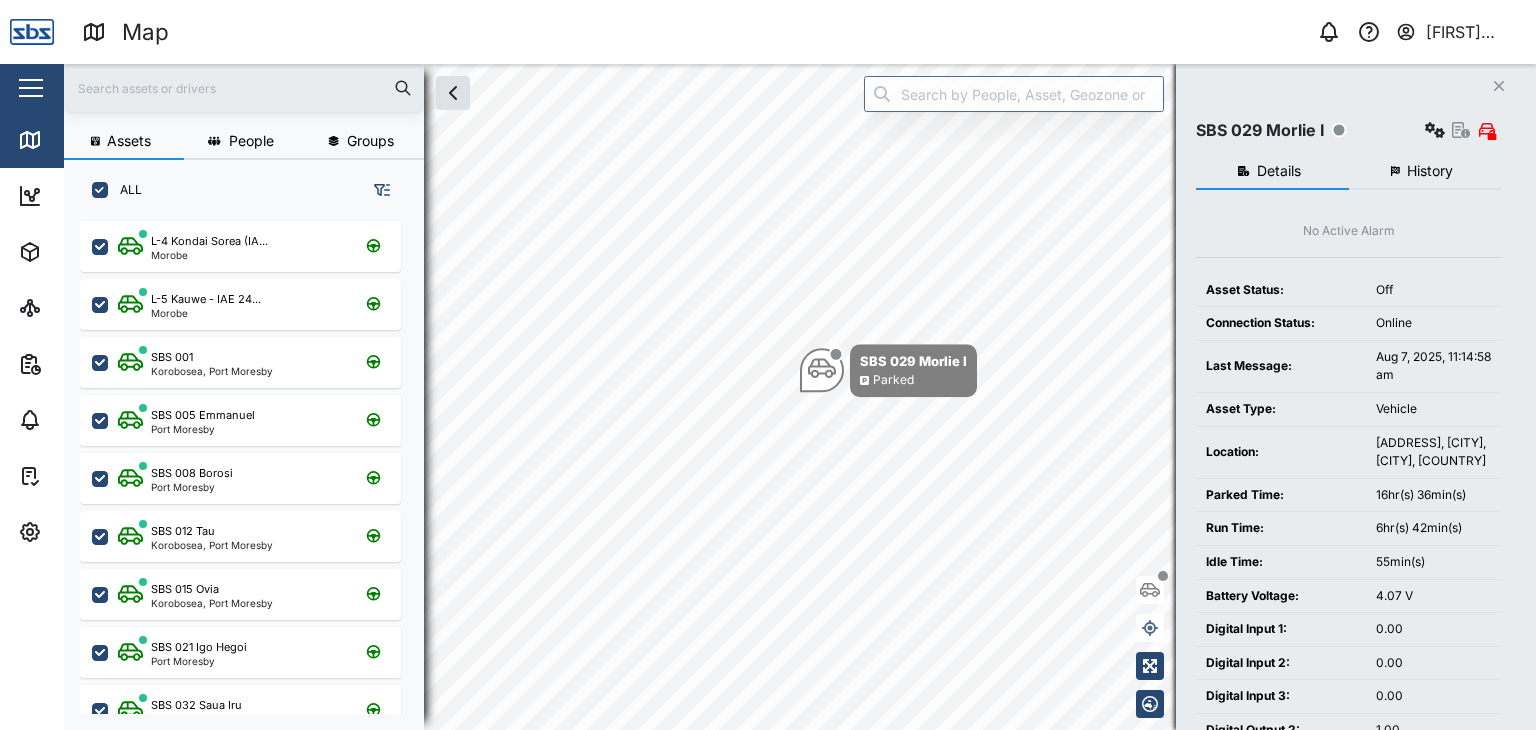 click at bounding box center [244, 88] 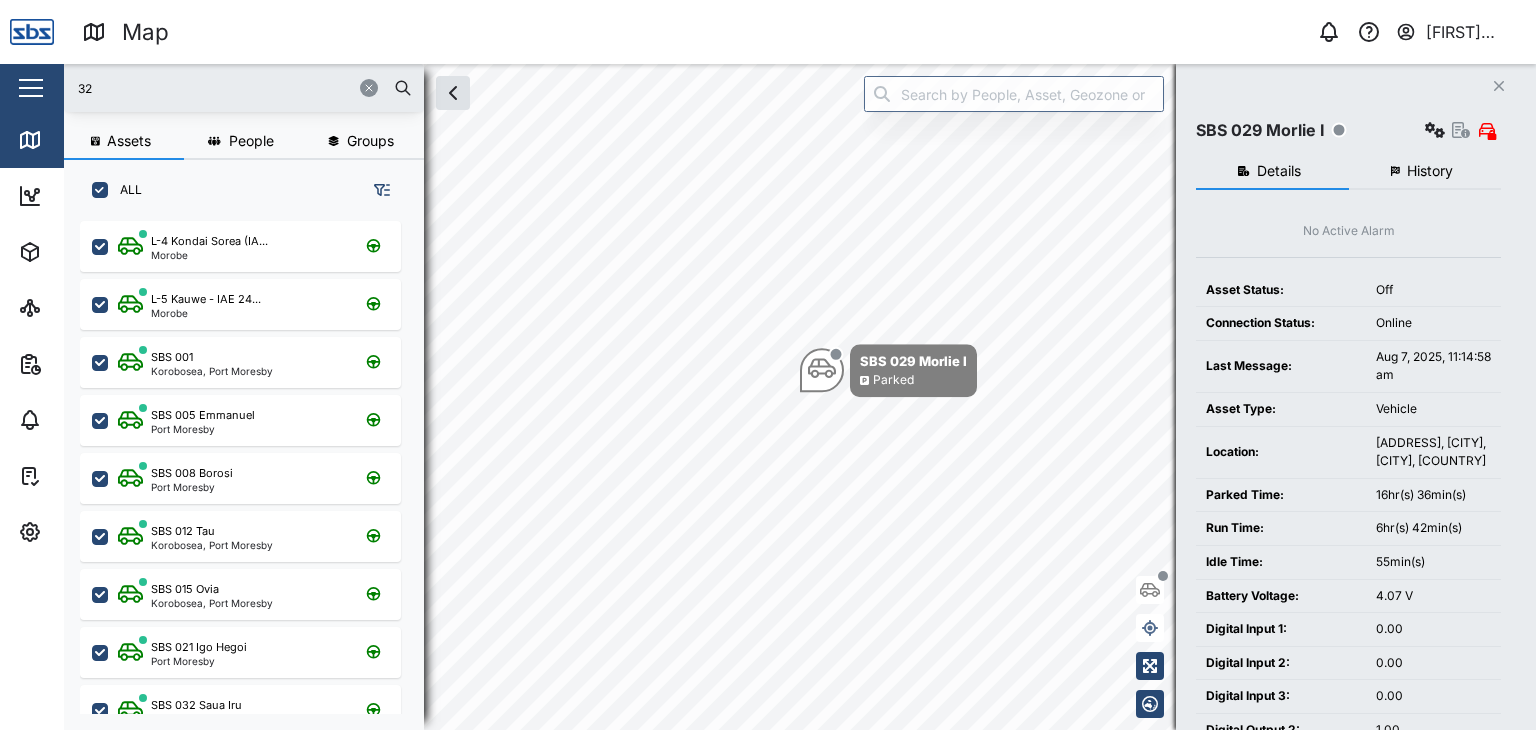 type on "32" 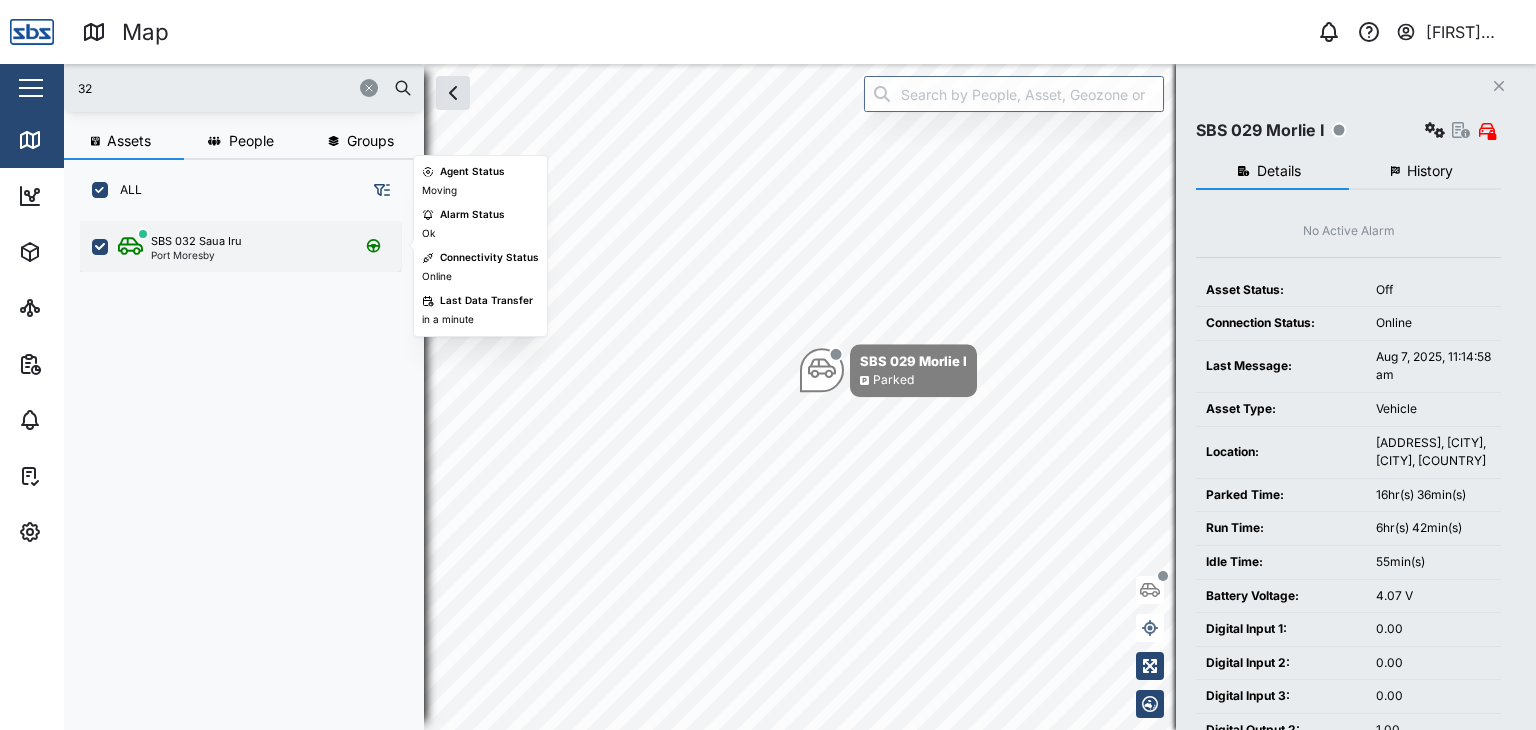click on "Port Moresby" at bounding box center (196, 255) 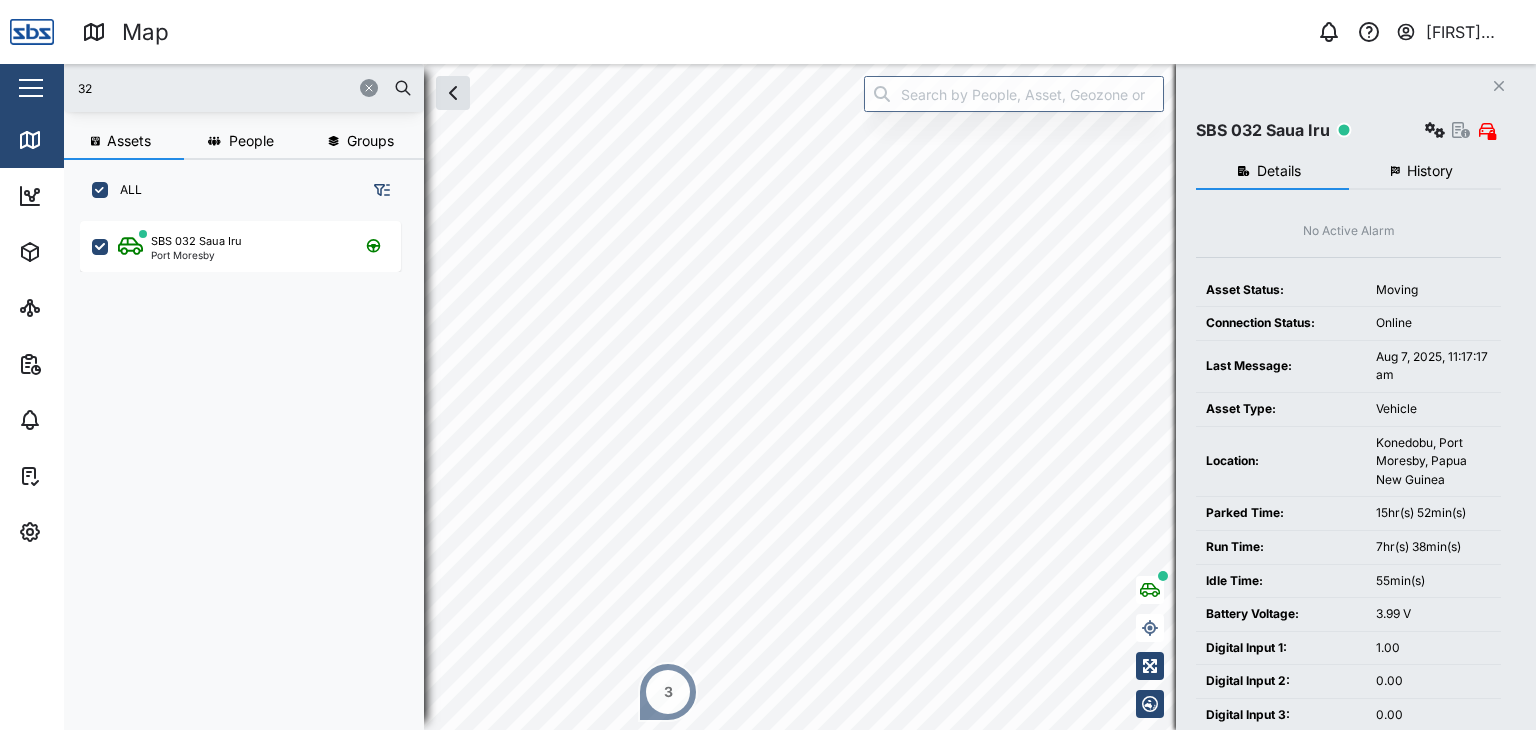 click on "32" at bounding box center [244, 88] 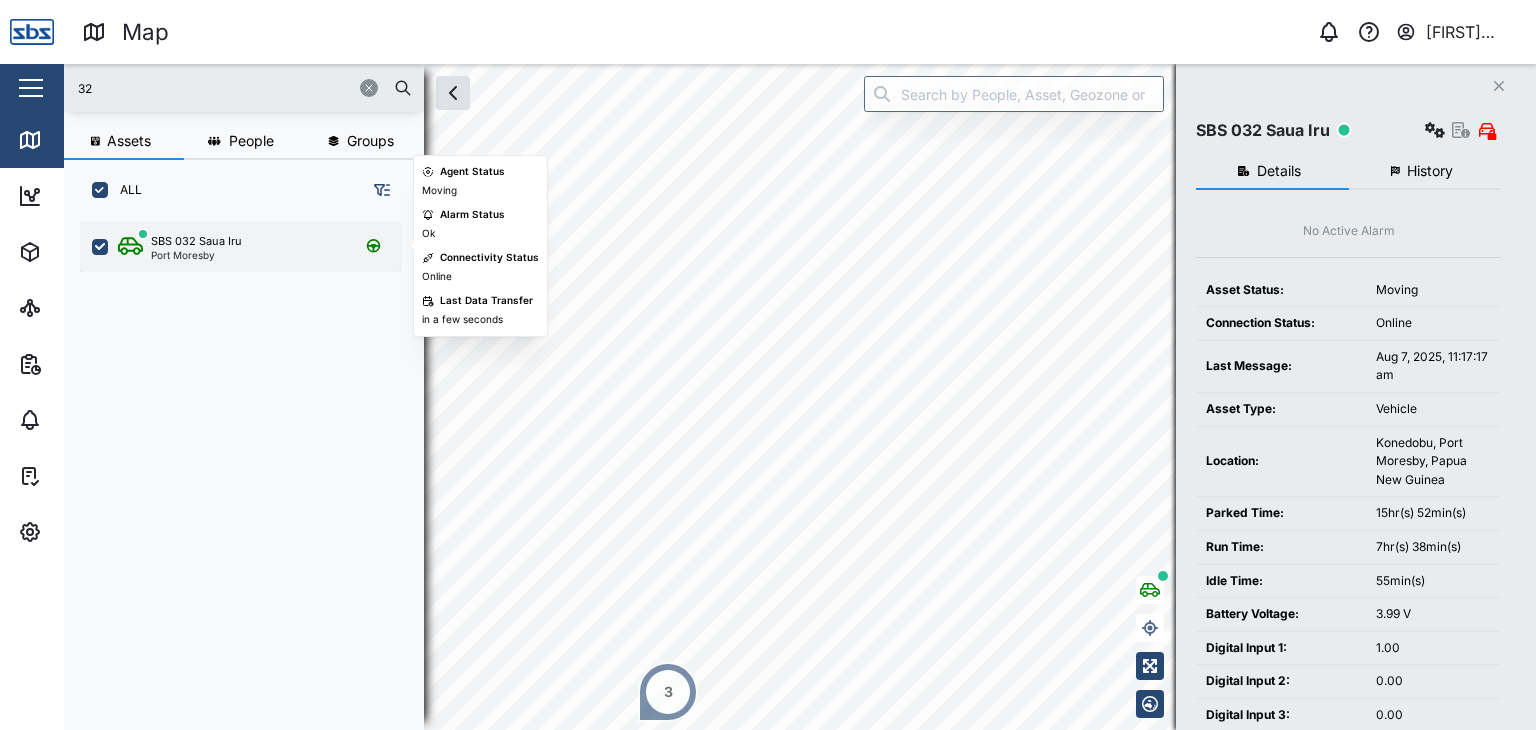 click on "Port Moresby" at bounding box center (196, 255) 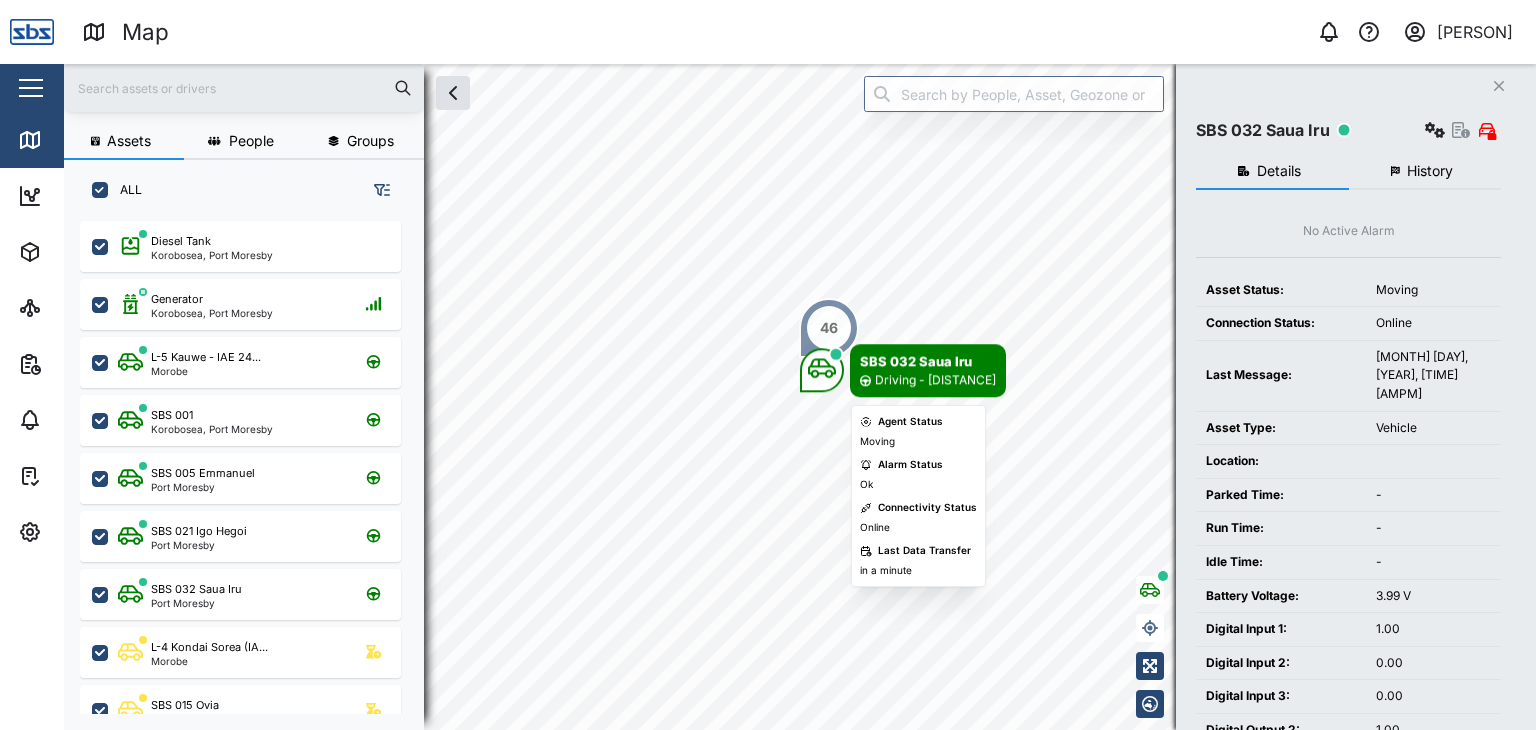 scroll, scrollTop: 0, scrollLeft: 0, axis: both 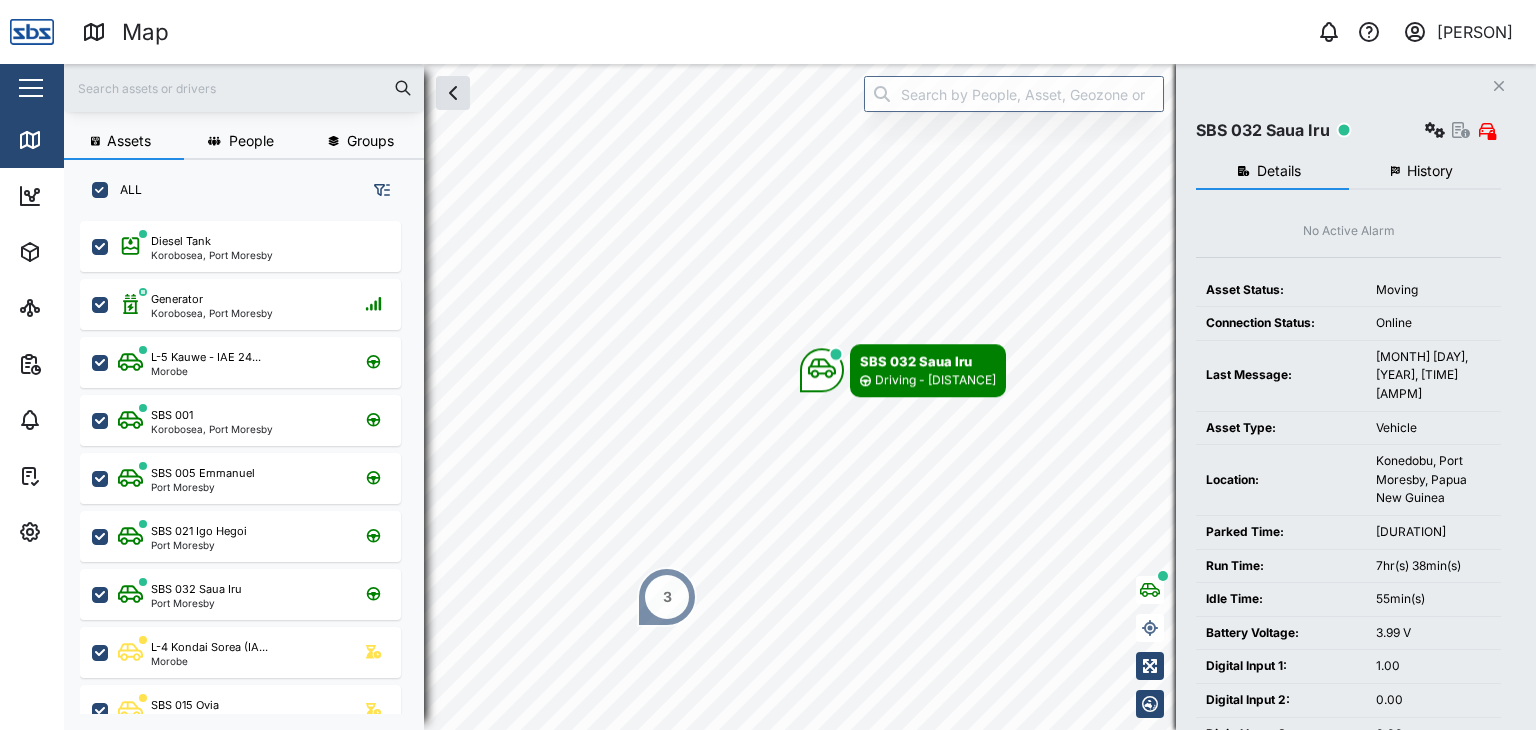 click at bounding box center (244, 88) 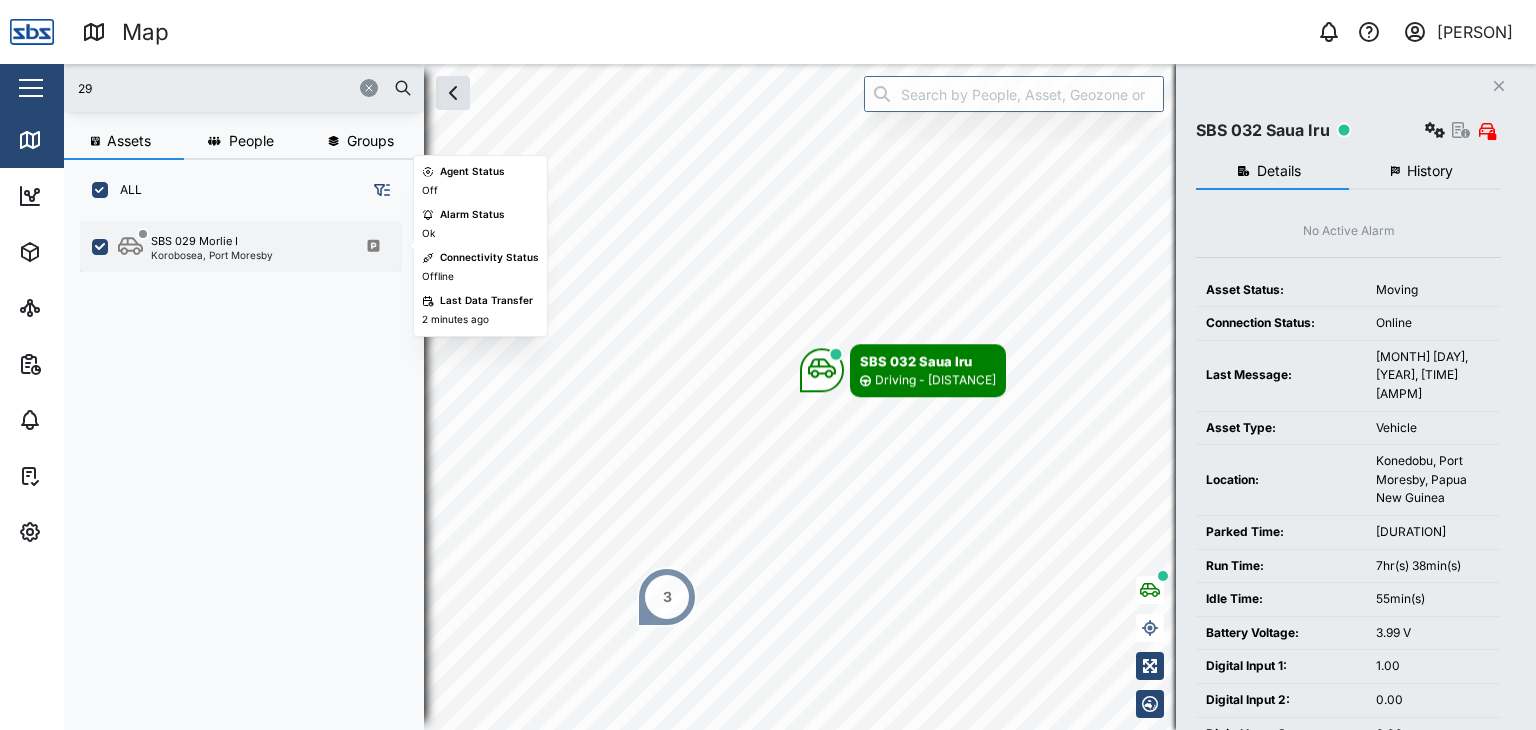 click on "SBS 029 Morlie I Korobosea,
Port Moresby" at bounding box center (240, 246) 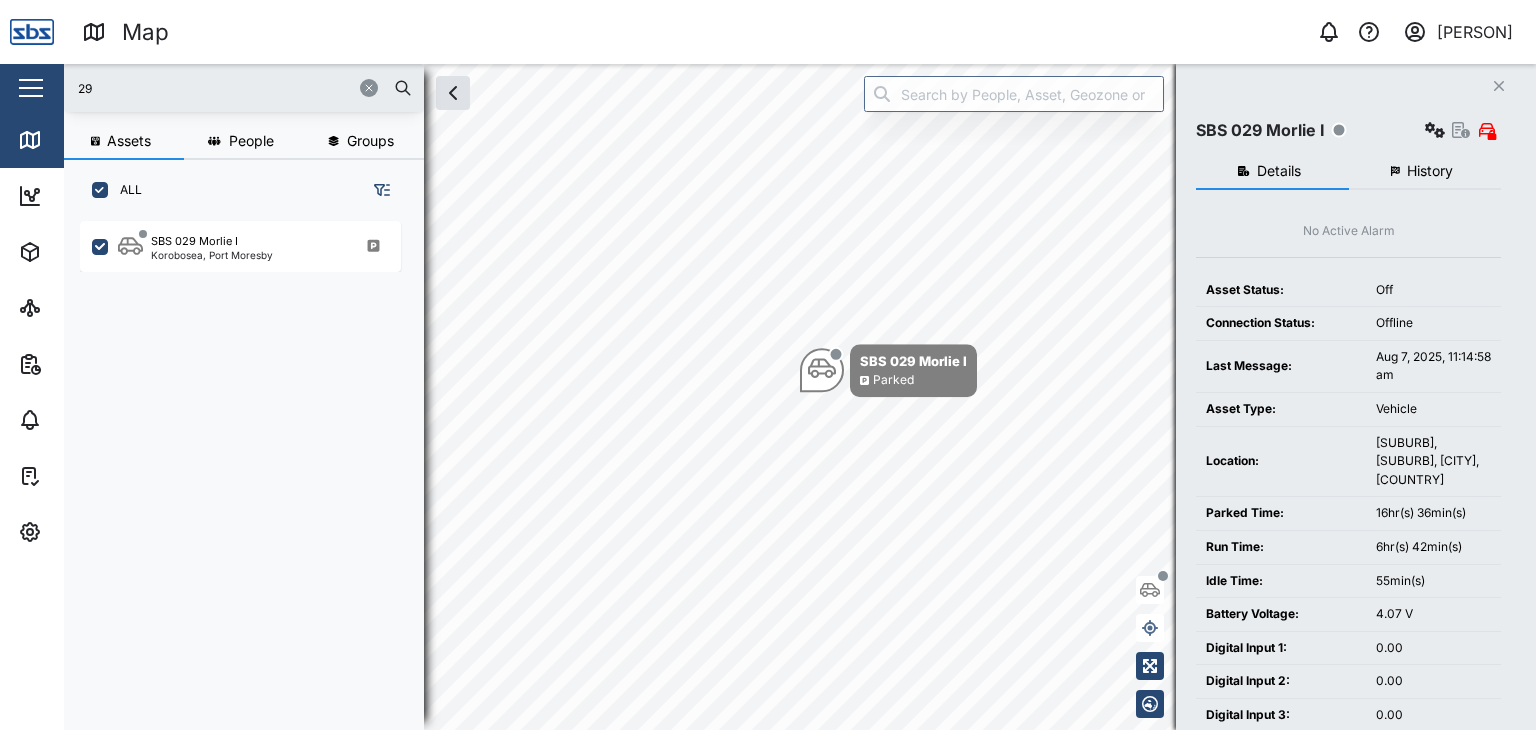 drag, startPoint x: 107, startPoint y: 91, endPoint x: 65, endPoint y: 90, distance: 42.0119 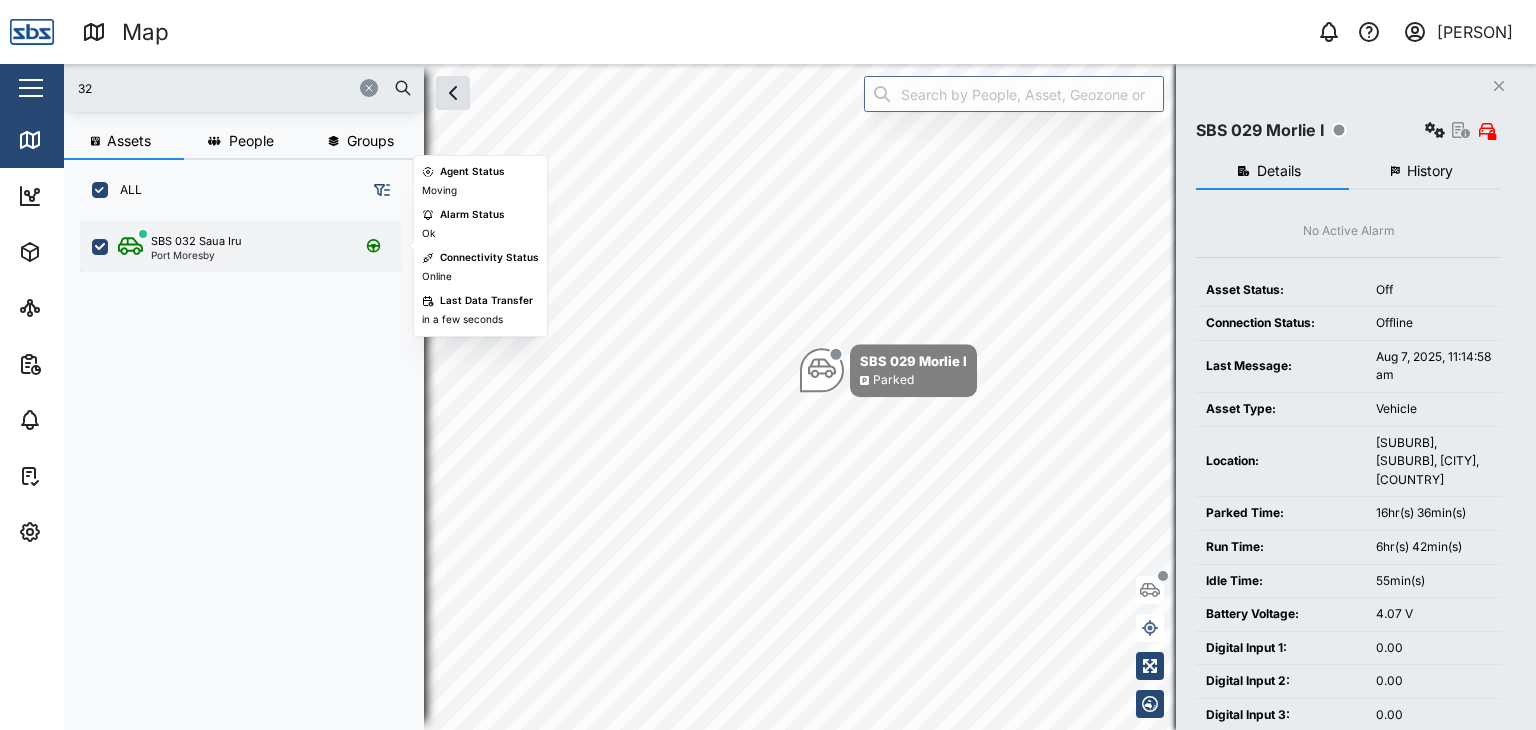 type on "32" 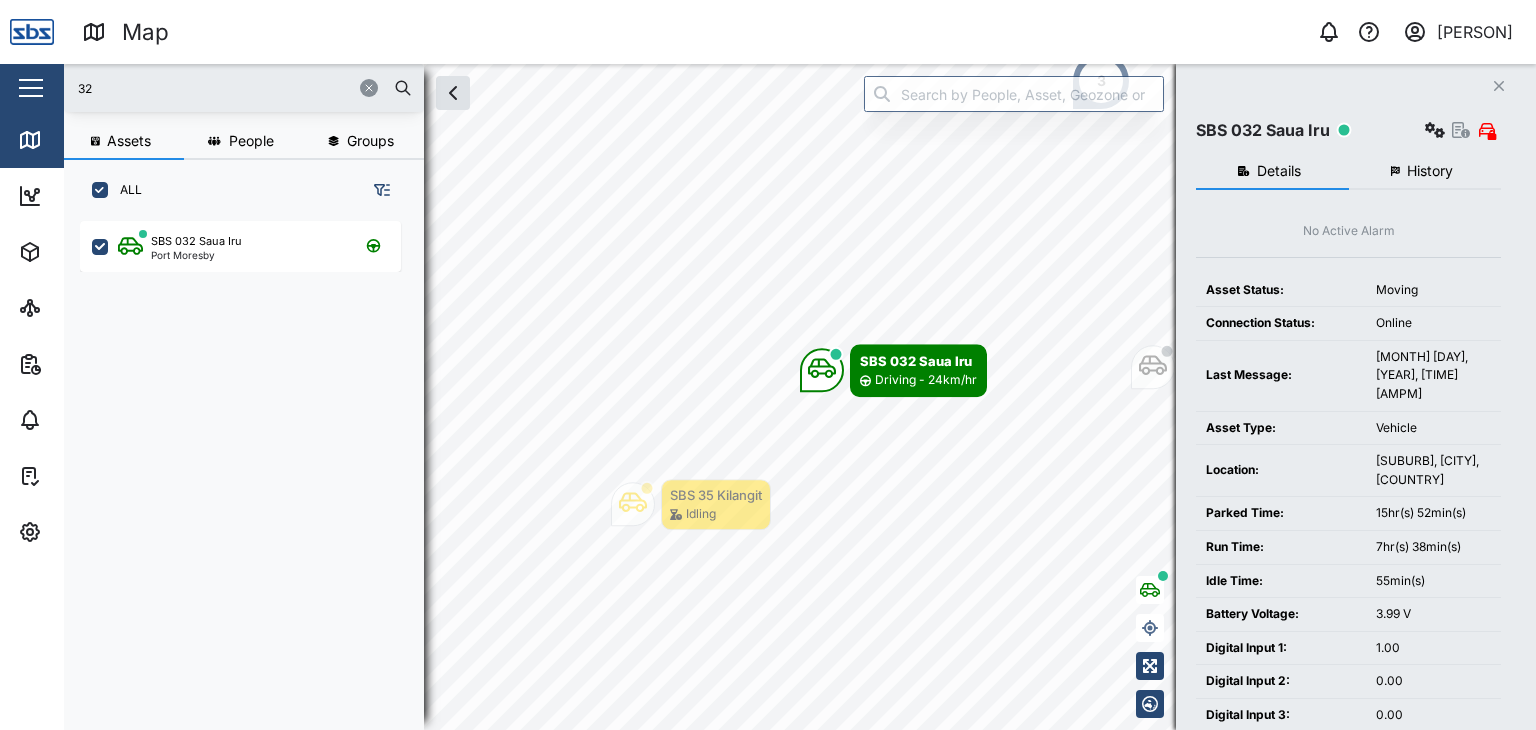 click on "History" at bounding box center [1430, 171] 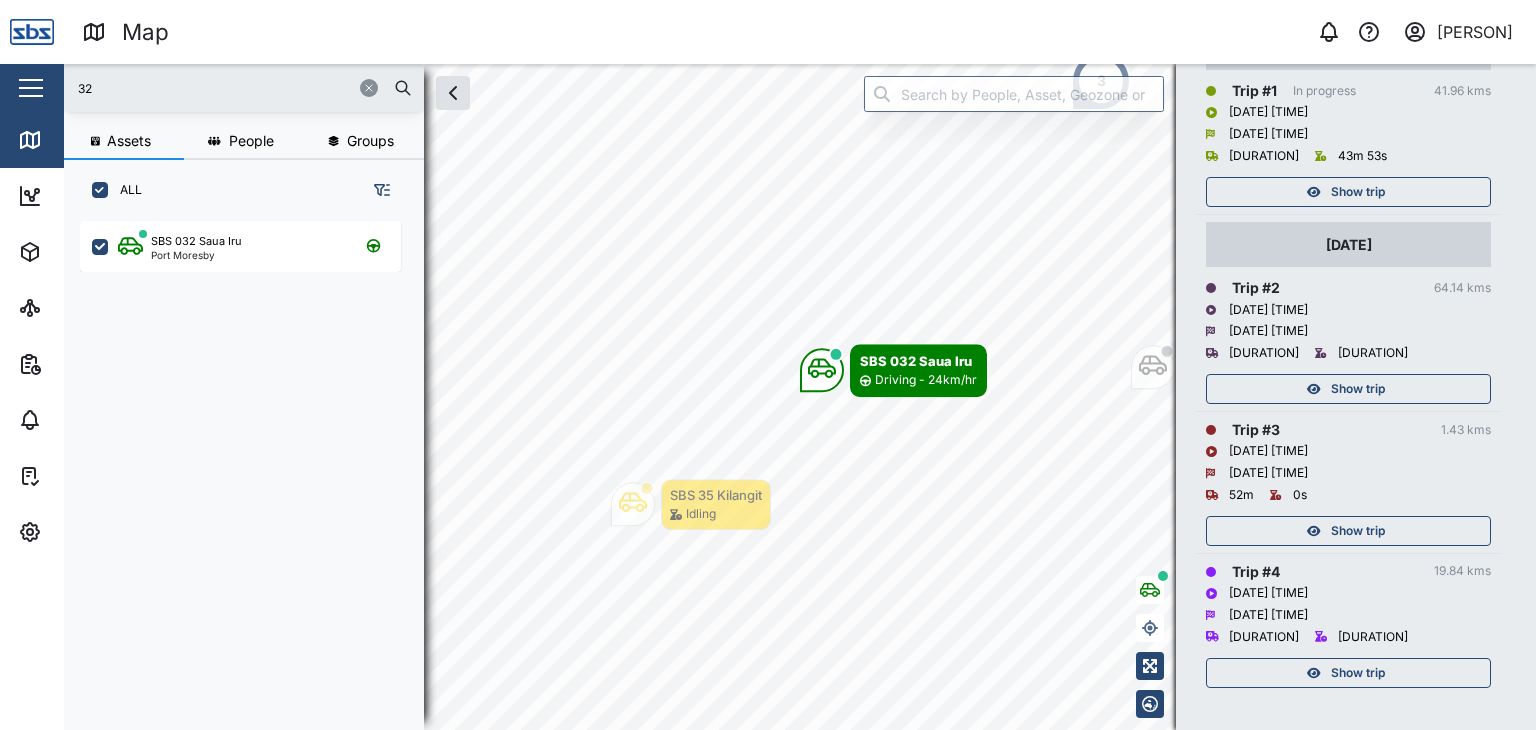 scroll, scrollTop: 321, scrollLeft: 0, axis: vertical 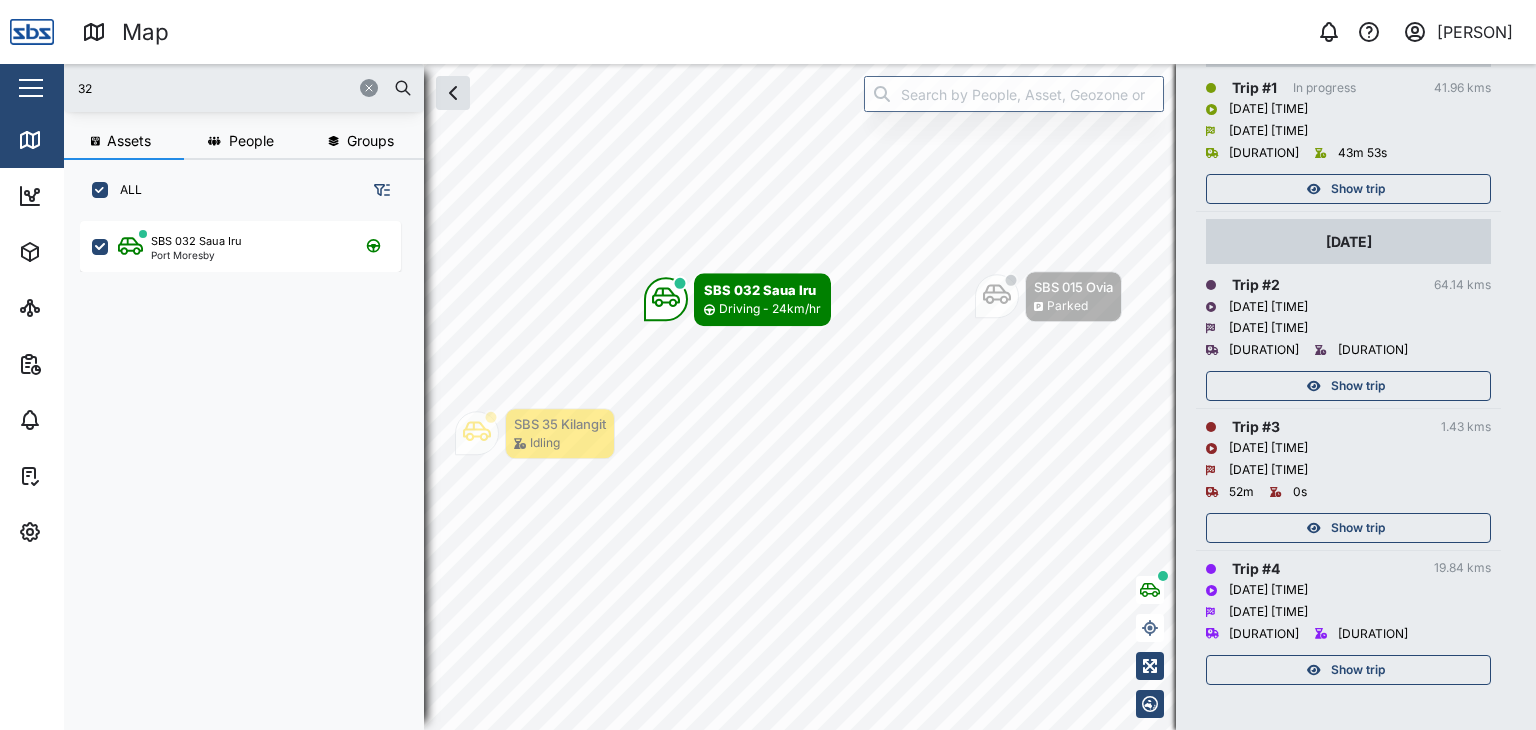 click on "Show trip" at bounding box center (1358, 670) 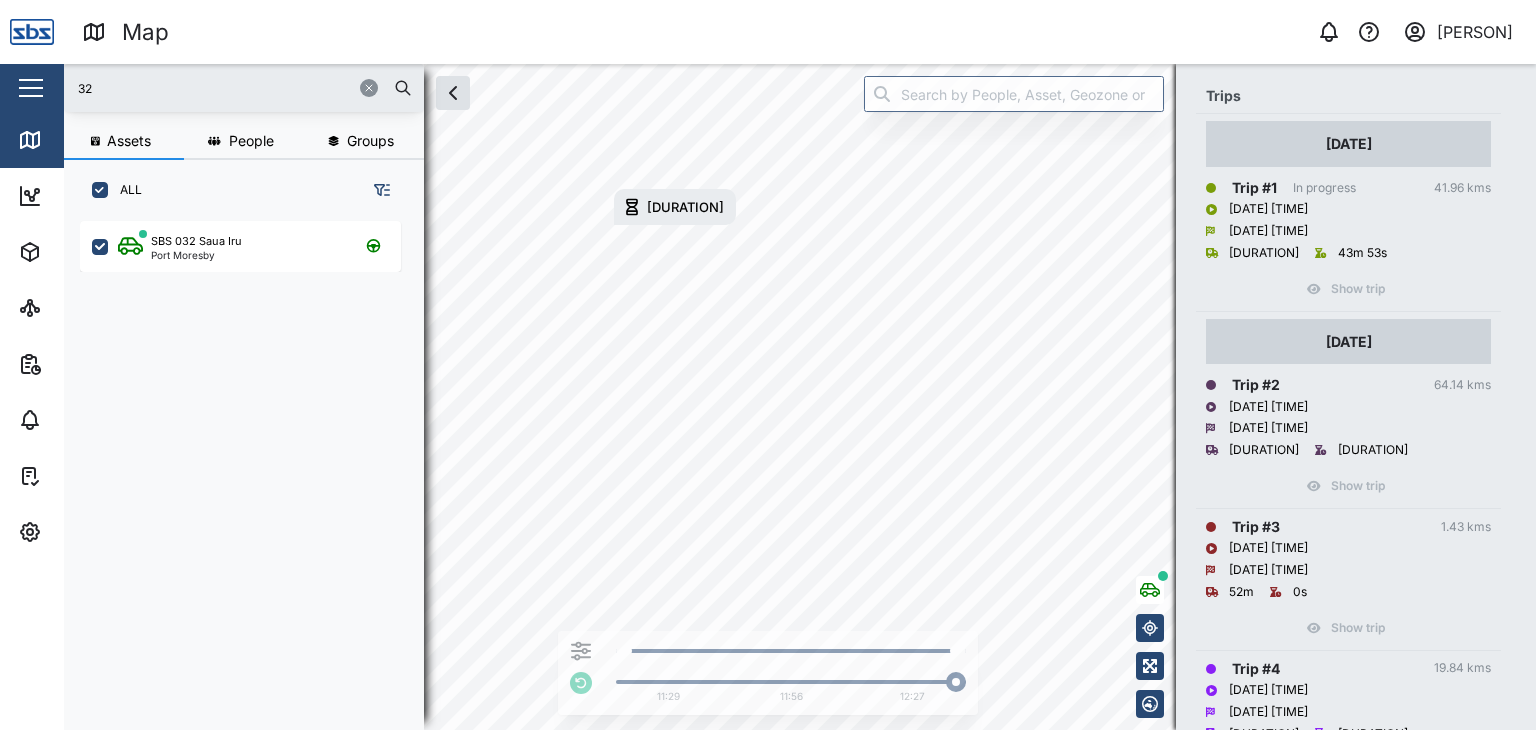 scroll, scrollTop: 321, scrollLeft: 0, axis: vertical 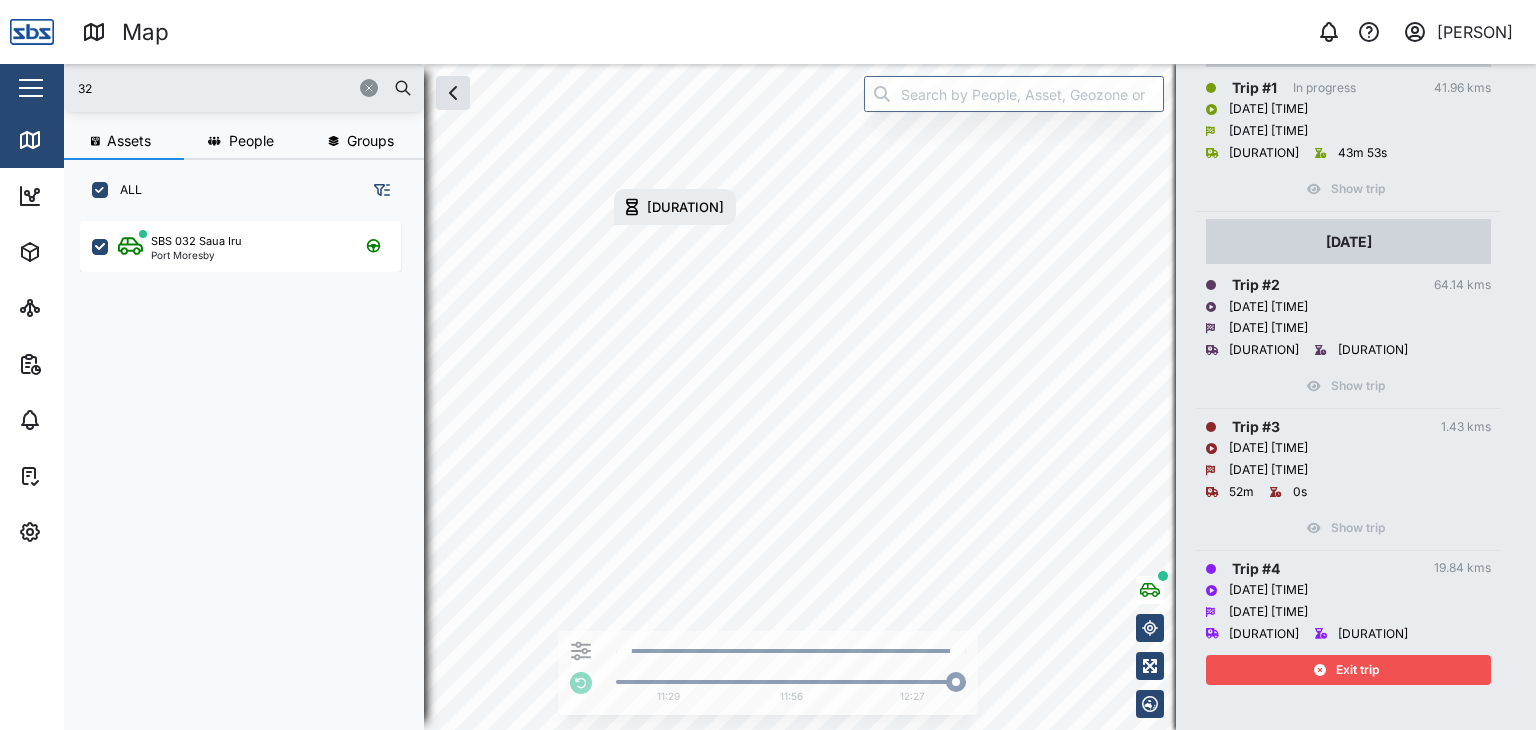 click on "Exit trip" at bounding box center (1357, 670) 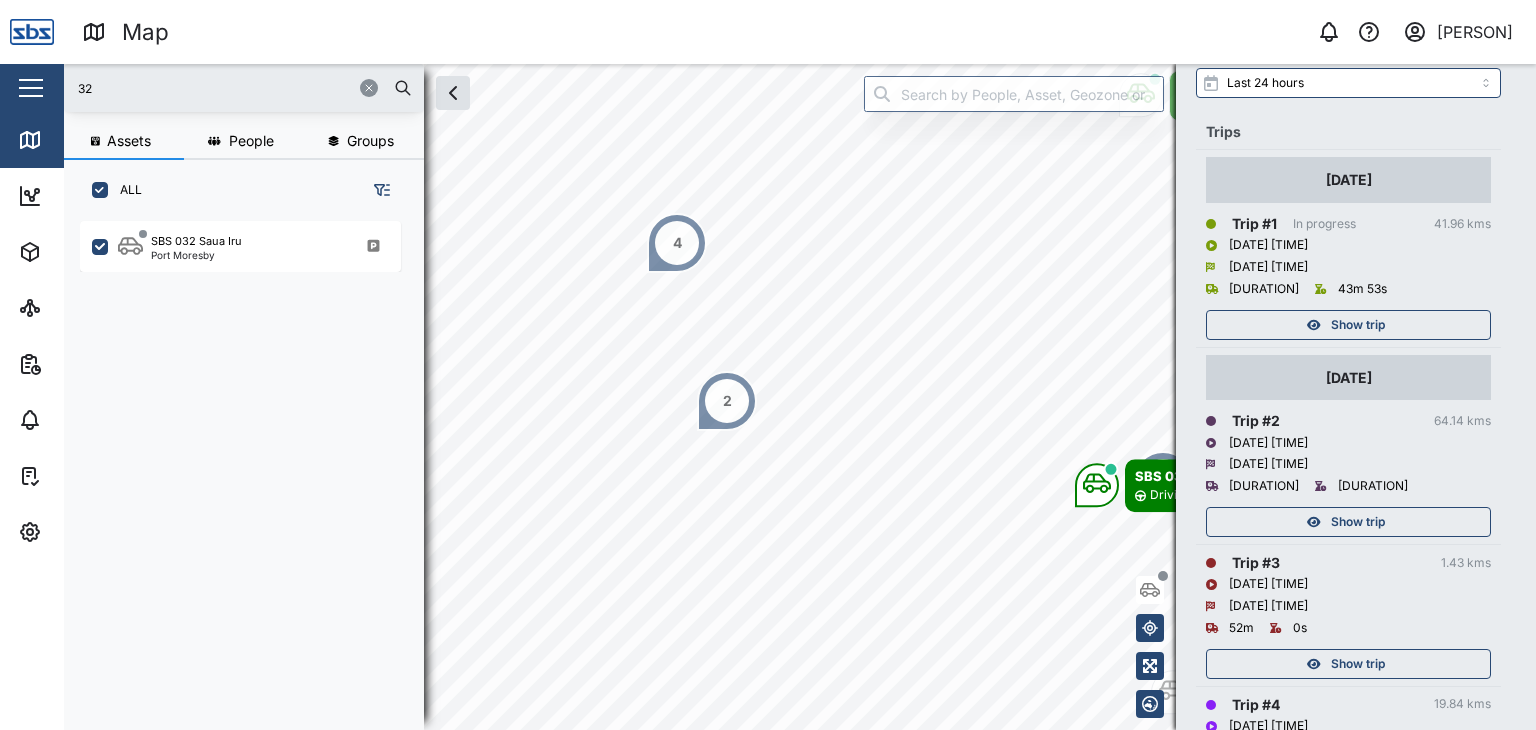 scroll, scrollTop: 300, scrollLeft: 0, axis: vertical 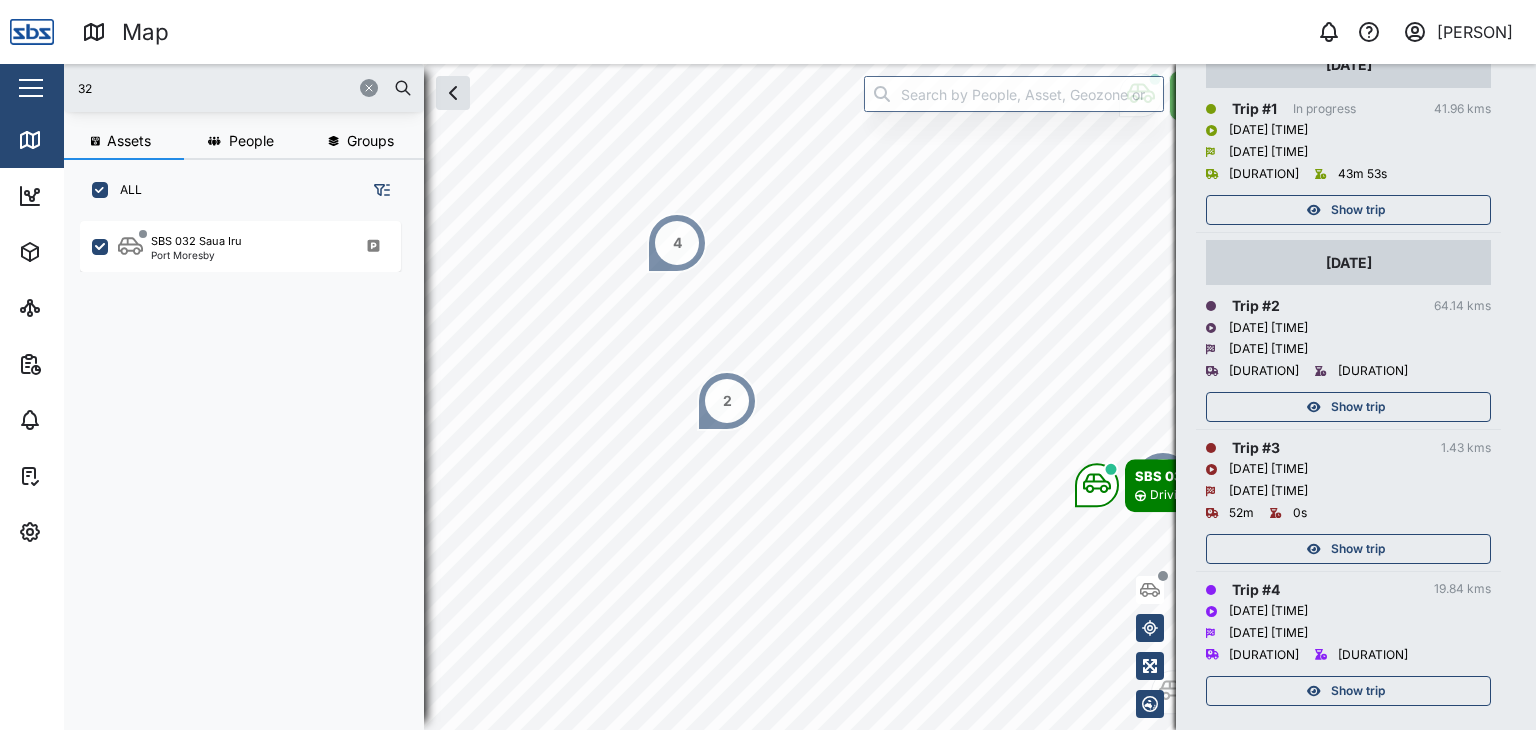 click on "Show trip" at bounding box center (1358, 407) 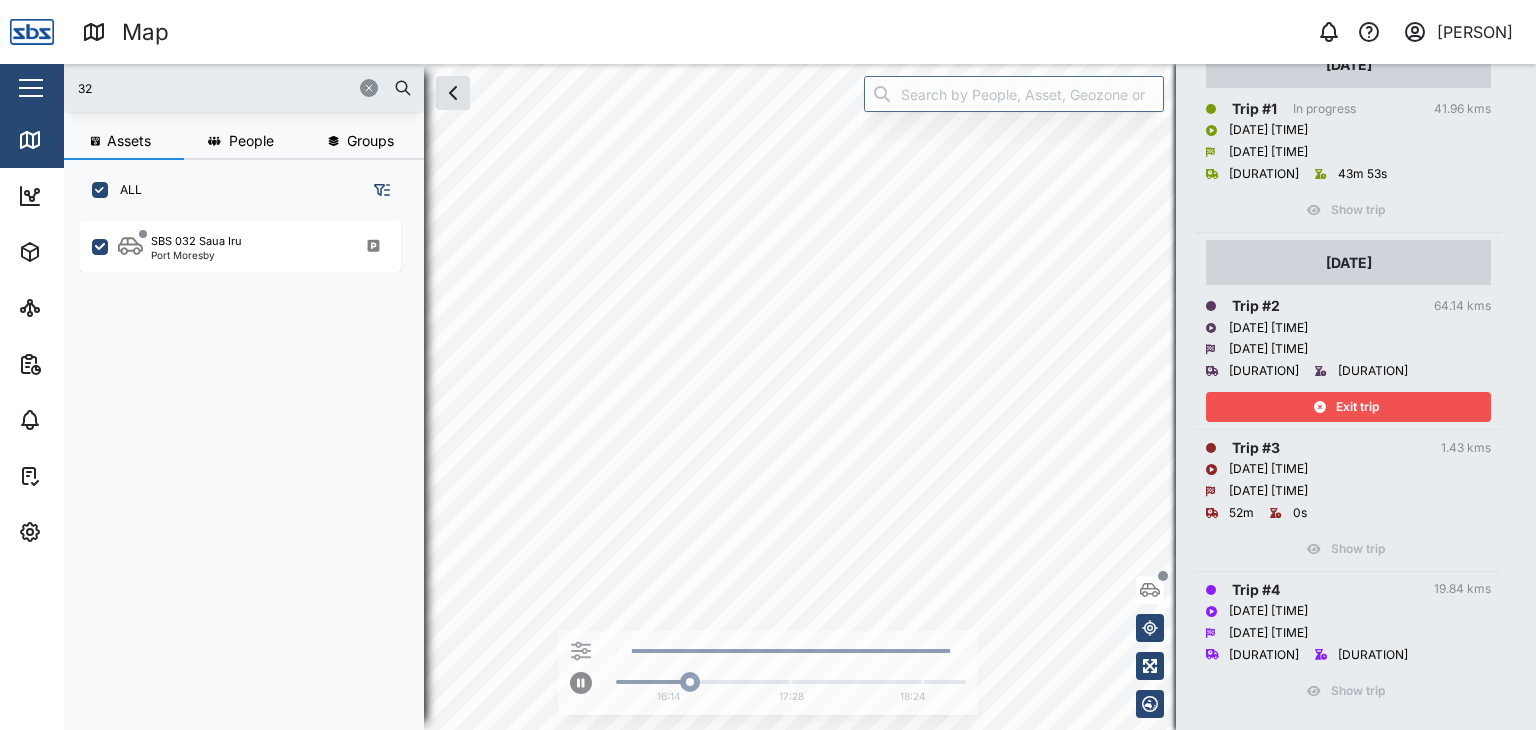 click on "Map 0 Vijay Kumar Close Map Dashboard Assets ATS Camera Generator Personnel Tanks Vehicles Other Assets Sites Reports Viewer Scheduled Generated Alarms Tasks Settings Agent config Agent groups Alarm actions Geozones Organisation Sites Users User groups 32 Assets People Groups ALL SBS 032 Saua Iru
Port Moresby Close SBS 032 Saua Iru Details History No Active Alarm Asset Status: Off Connection Status: Online Last Message: Aug 7, 2025, 11:29:25 am Asset Type: Vehicle Location: Three Mile, Korobosea, Port Moresby, Papua New Guinea Parked Time: 15hr(s) 52min(s) Run Time: 7hr(s) 38min(s) Idle Time: 55min(s) Battery Voltage: 3.99 V Digital Input 1: 0.00 Digital Input 2: 0.00 Digital Input 3: 0.00 Digital Output 2: 1.00 Digital Output 3: 0.00 Engine Ignition Status: 0.00 Ext Power Source Voltage: 13.17 V Fuel Level Liter: - Position Altitude: 31.00 m Position Direction: 274.00 Position Hdop: 0.60 Position Satellites: 16.00 Position Speed: 0.00 Kph Vehicle Mileage: 150935.00 km X Acceleration: 1 2" at bounding box center [768, 365] 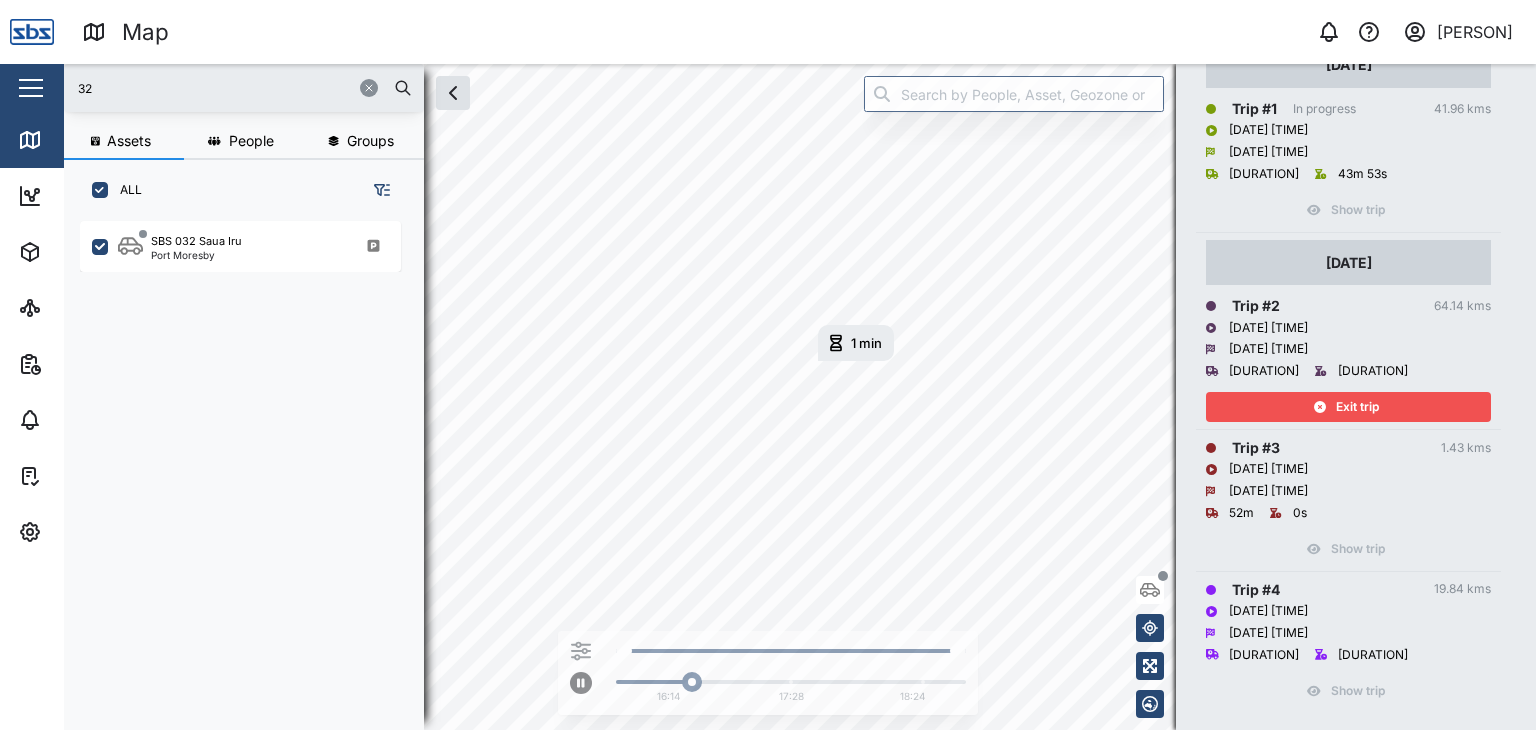 click on "Map 0 Vijay Kumar Close Map Dashboard Assets ATS Camera Generator Personnel Tanks Vehicles Other Assets Sites Reports Viewer Scheduled Generated Alarms Tasks Settings Agent config Agent groups Alarm actions Geozones Organisation Sites Users User groups 32 Assets People Groups ALL SBS 032 Saua Iru
Port Moresby Close SBS 032 Saua Iru Details History No Active Alarm Asset Status: Off Connection Status: Online Last Message: Aug 7, 2025, 11:29:25 am Asset Type: Vehicle Location: Three Mile, Korobosea, Port Moresby, Papua New Guinea Parked Time: 15hr(s) 52min(s) Run Time: 7hr(s) 38min(s) Idle Time: 55min(s) Battery Voltage: 3.99 V Digital Input 1: 0.00 Digital Input 2: 0.00 Digital Input 3: 0.00 Digital Output 2: 1.00 Digital Output 3: 0.00 Engine Ignition Status: 0.00 Ext Power Source Voltage: 13.17 V Fuel Level Liter: - Position Altitude: 31.00 m Position Direction: 274.00 Position Hdop: 0.60 Position Satellites: 16.00 Position Speed: 0.00 Kph Vehicle Mileage: 150935.00 km X Acceleration: 1 2" at bounding box center [768, 365] 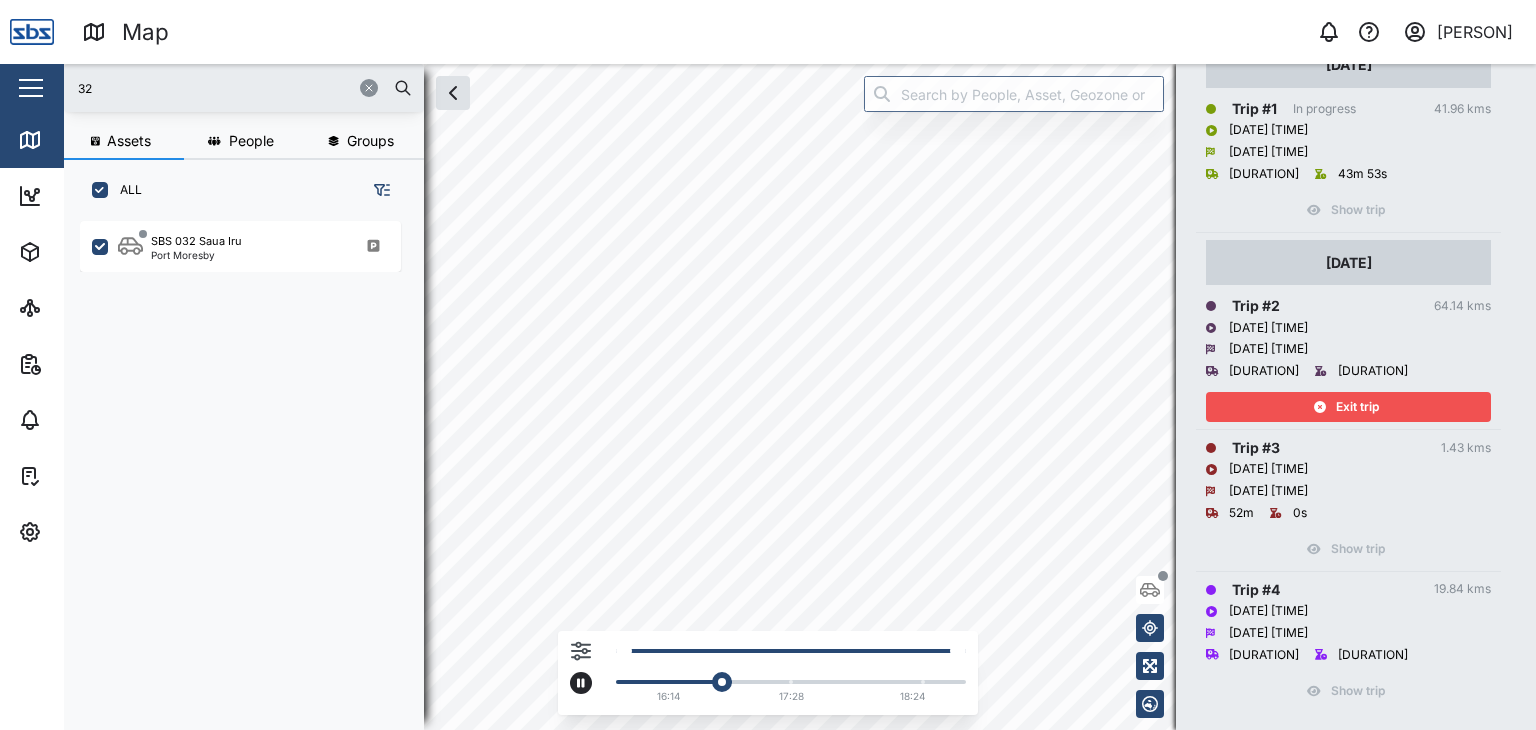 click on "1 min 30 sec 06 Aug 2025 3:59 PM ~1 min 06 Aug 2025 5:36 PM 2 min 4 sec 06 Aug 2025 5:53 PM 16:14 17:28 18:24" at bounding box center (800, 397) 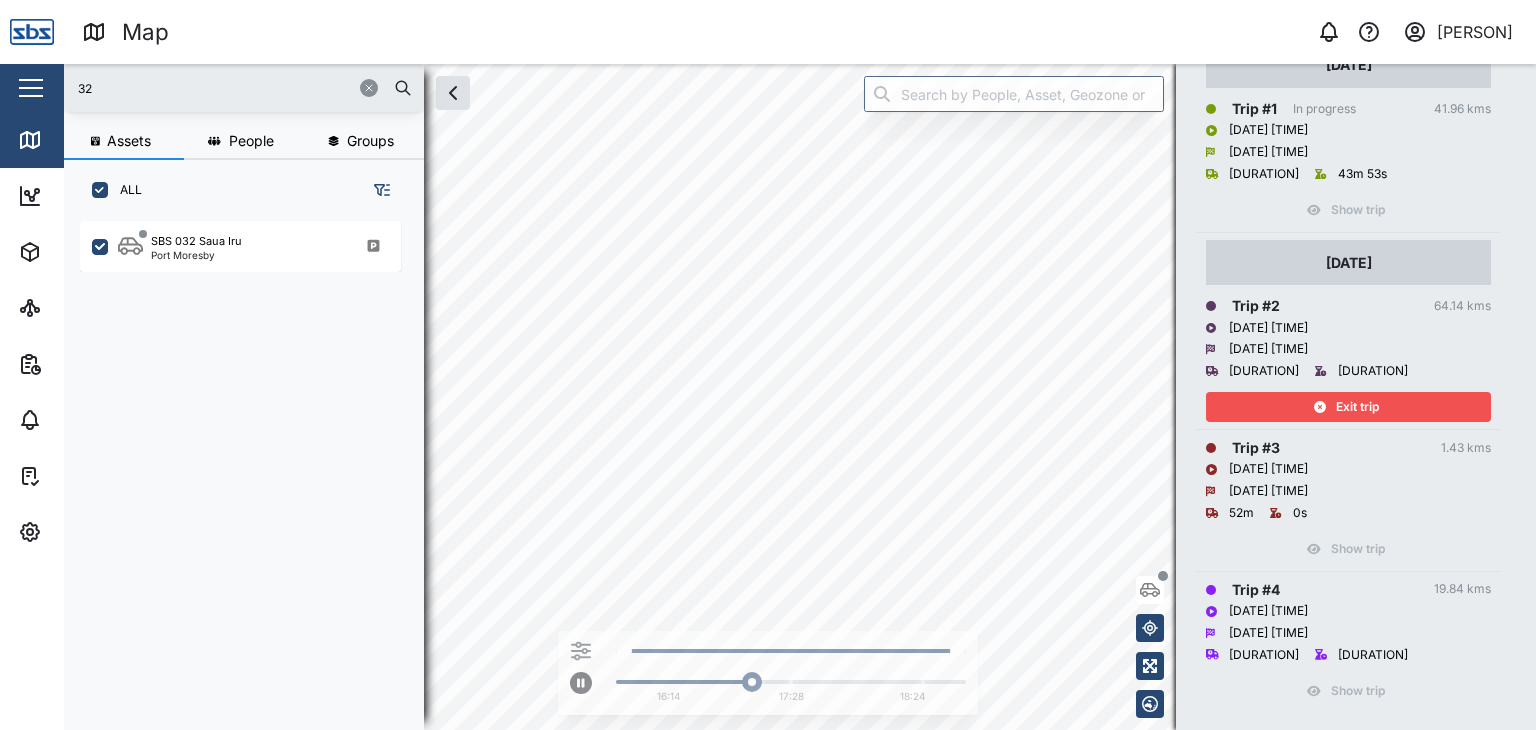 click on "Map 0 Vijay Kumar Close Map Dashboard Assets ATS Camera Generator Personnel Tanks Vehicles Other Assets Sites Reports Viewer Scheduled Generated Alarms Tasks Settings Agent config Agent groups Alarm actions Geozones Organisation Sites Users User groups 32 Assets People Groups ALL SBS 032 Saua Iru
Port Moresby Close SBS 032 Saua Iru Details History No Active Alarm Asset Status: Off Connection Status: Offline Last Message: Aug 7, 2025, 11:29:25 am Asset Type: Vehicle Location: Three Mile, Korobosea, Port Moresby, Papua New Guinea Parked Time: 15hr(s) 52min(s) Run Time: 7hr(s) 38min(s) Idle Time: 55min(s) Battery Voltage: 3.99 V Digital Input 1: 0.00 Digital Input 2: 0.00 Digital Input 3: 0.00 Digital Output 2: 1.00 Digital Output 3: 0.00 Engine Ignition Status: 0.00 Ext Power Source Voltage: 13.17 V Fuel Level Liter: - Position Altitude: 31.00 m Position Direction: 274.00 Position Hdop: 0.60 Position Satellites: 16.00 Position Speed: 0.00 Kph Vehicle Mileage: 150935.00 km X Acceleration: 1" at bounding box center [768, 365] 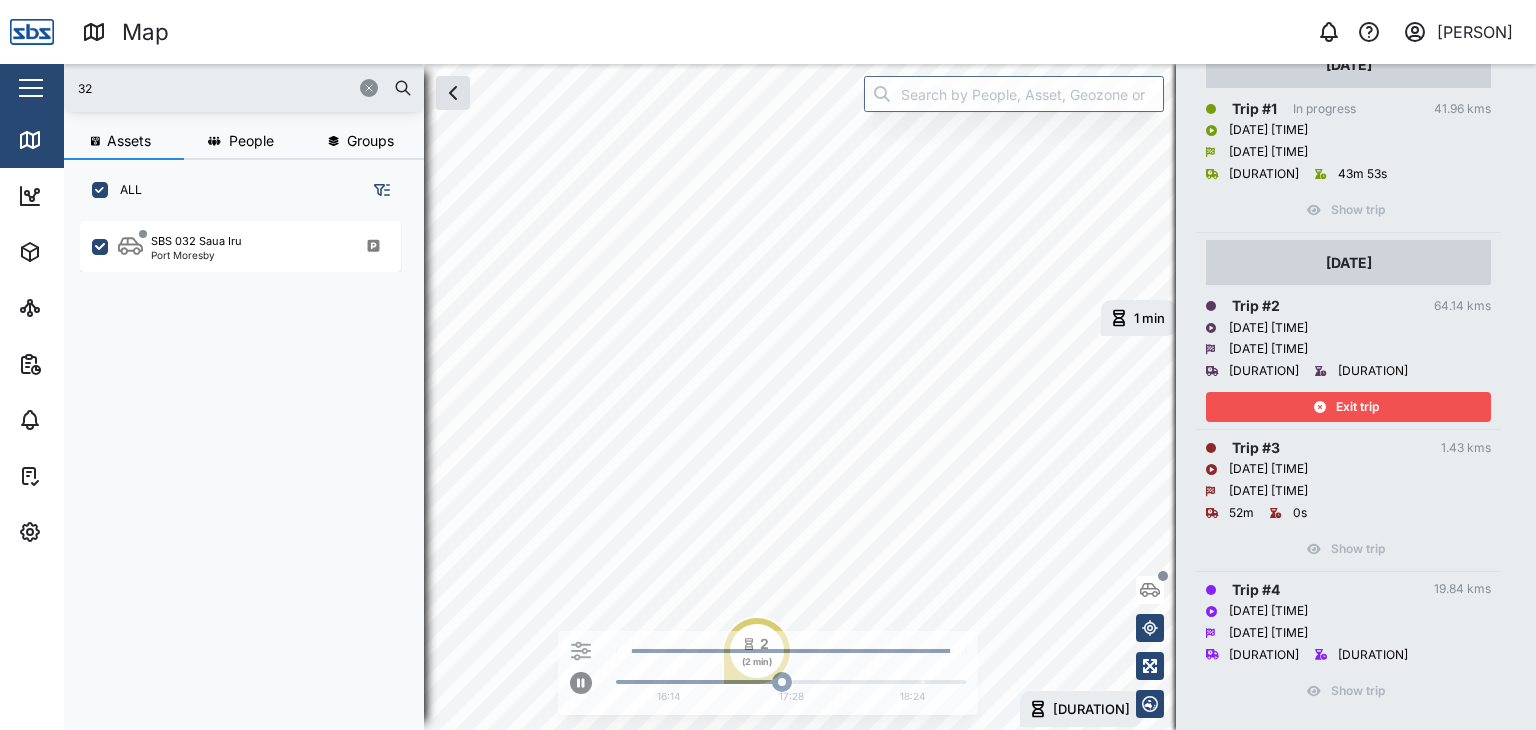 click on "Exit trip" at bounding box center [1357, 407] 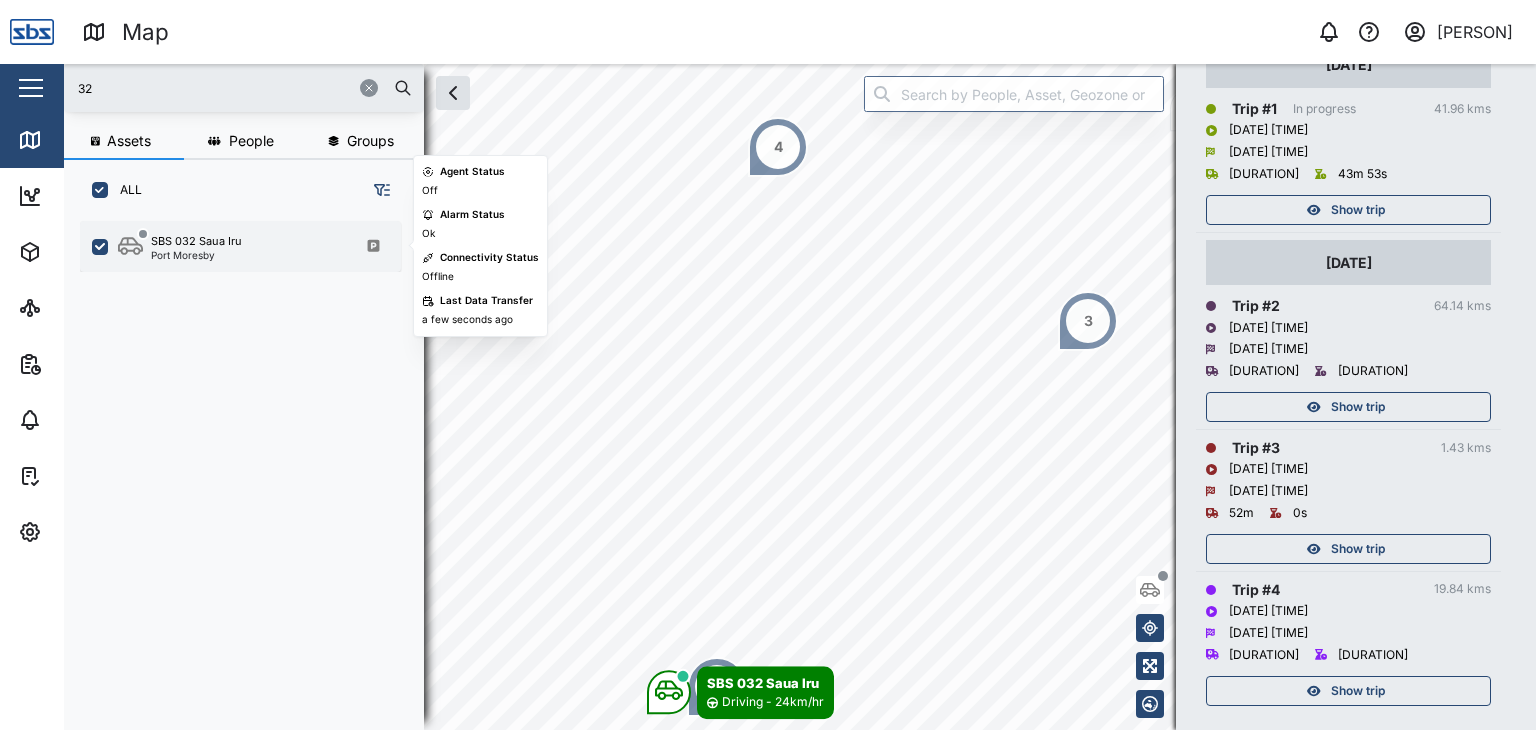 click on "SBS 032 Saua Iru" at bounding box center (196, 241) 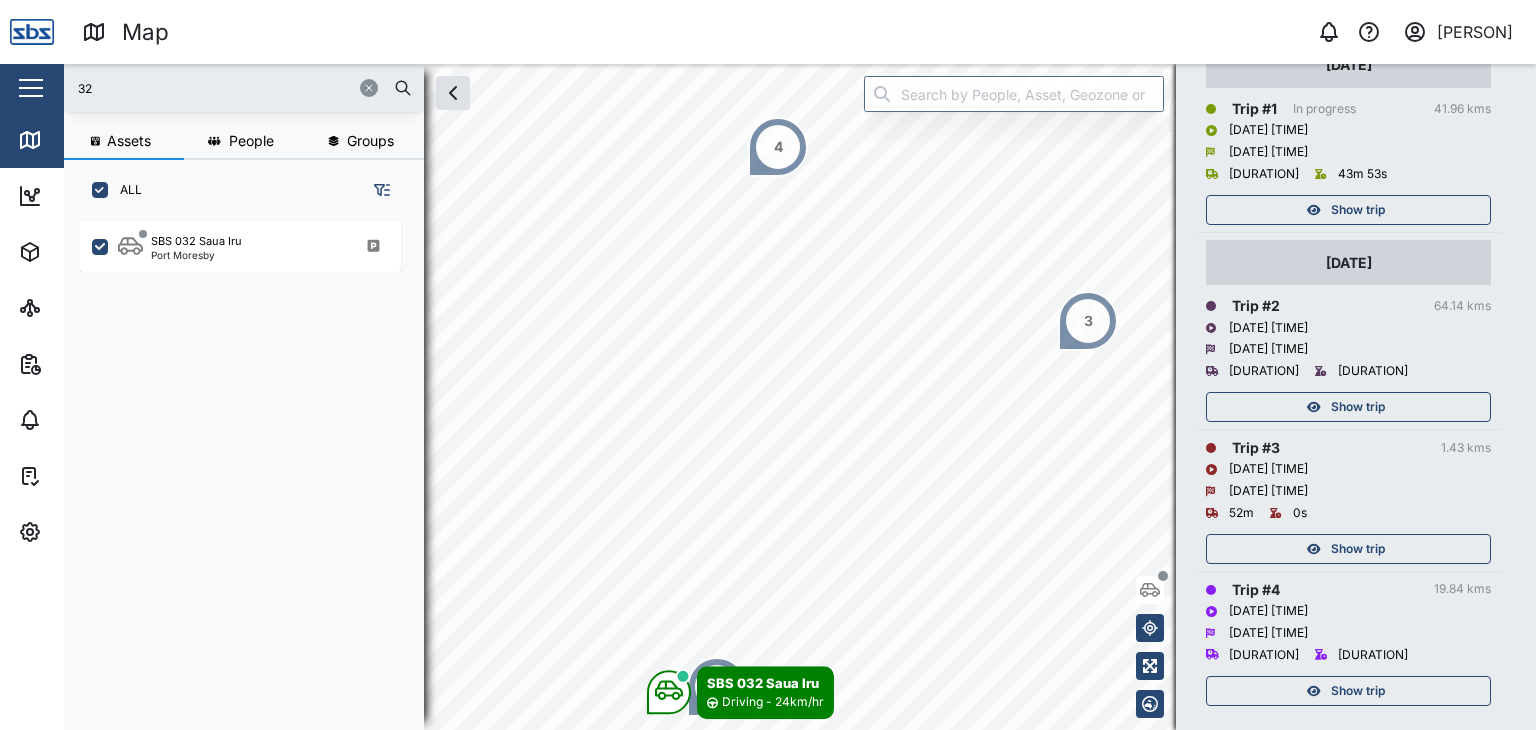 click on "32" at bounding box center [244, 88] 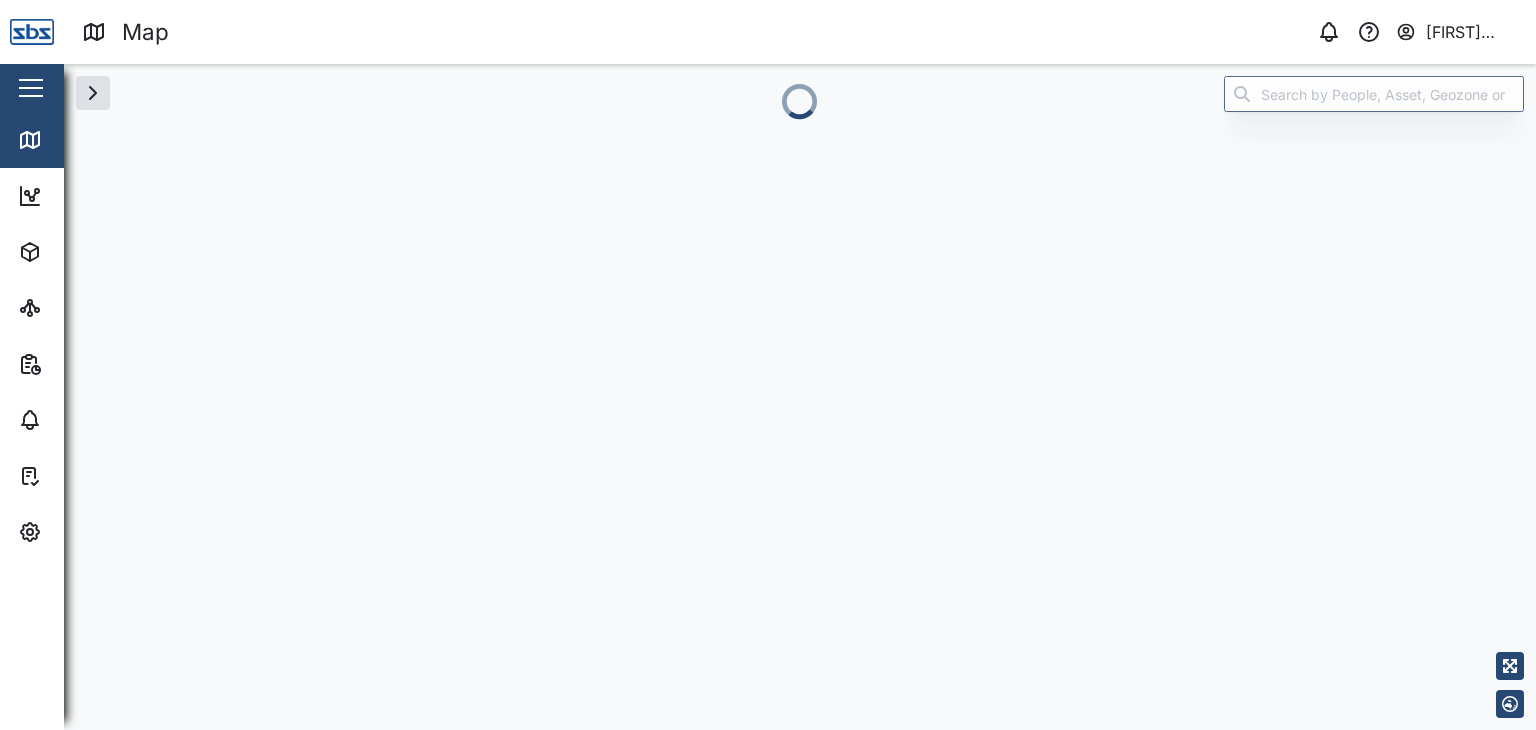 scroll, scrollTop: 0, scrollLeft: 0, axis: both 